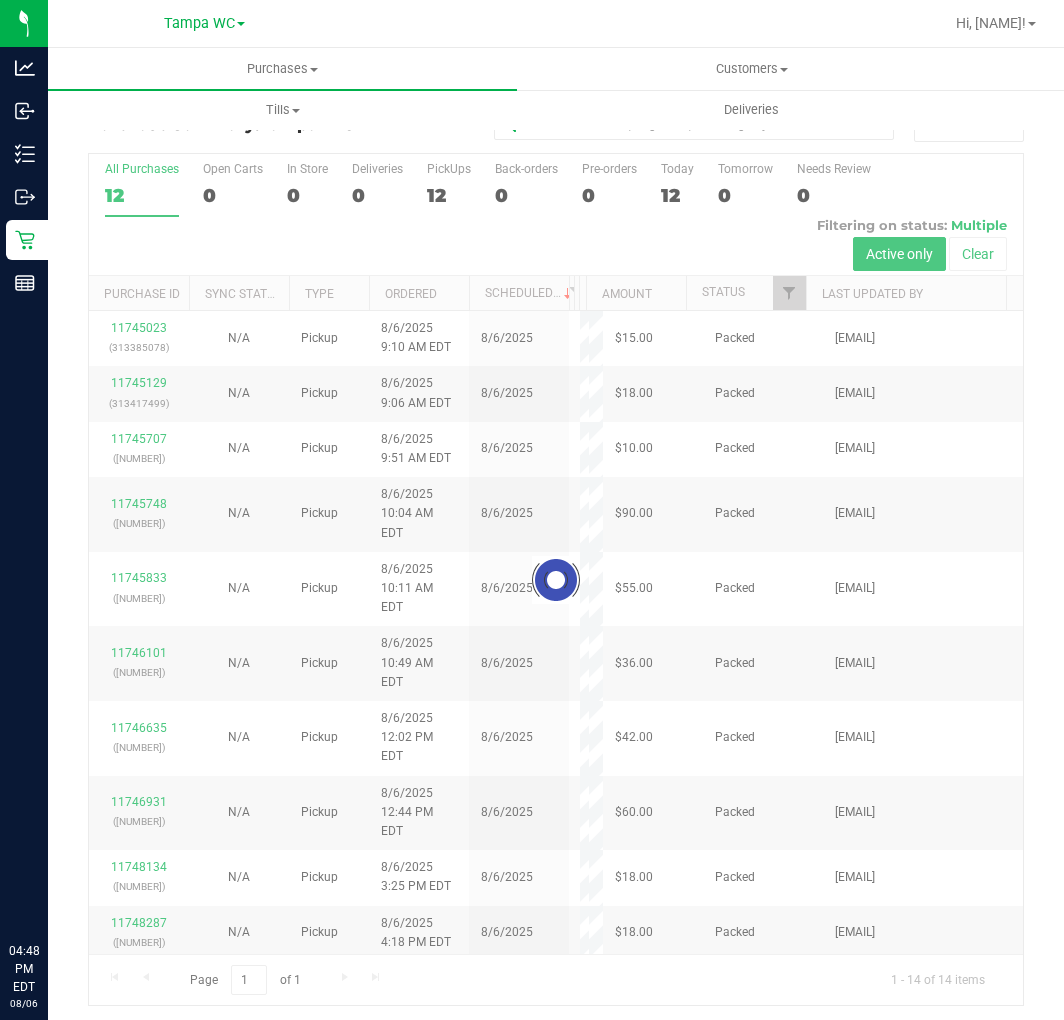 scroll, scrollTop: 0, scrollLeft: 0, axis: both 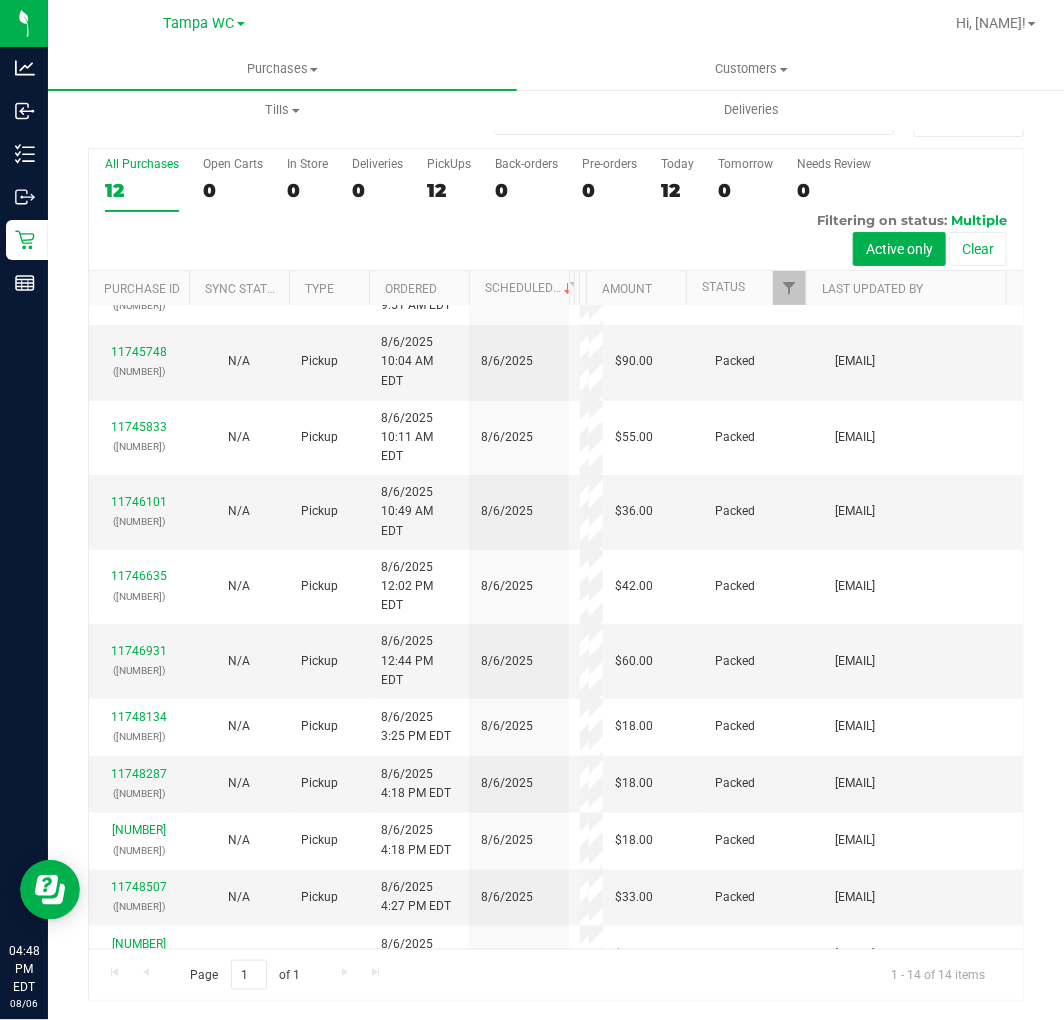 click on "[NUMBER]" at bounding box center [139, 1001] 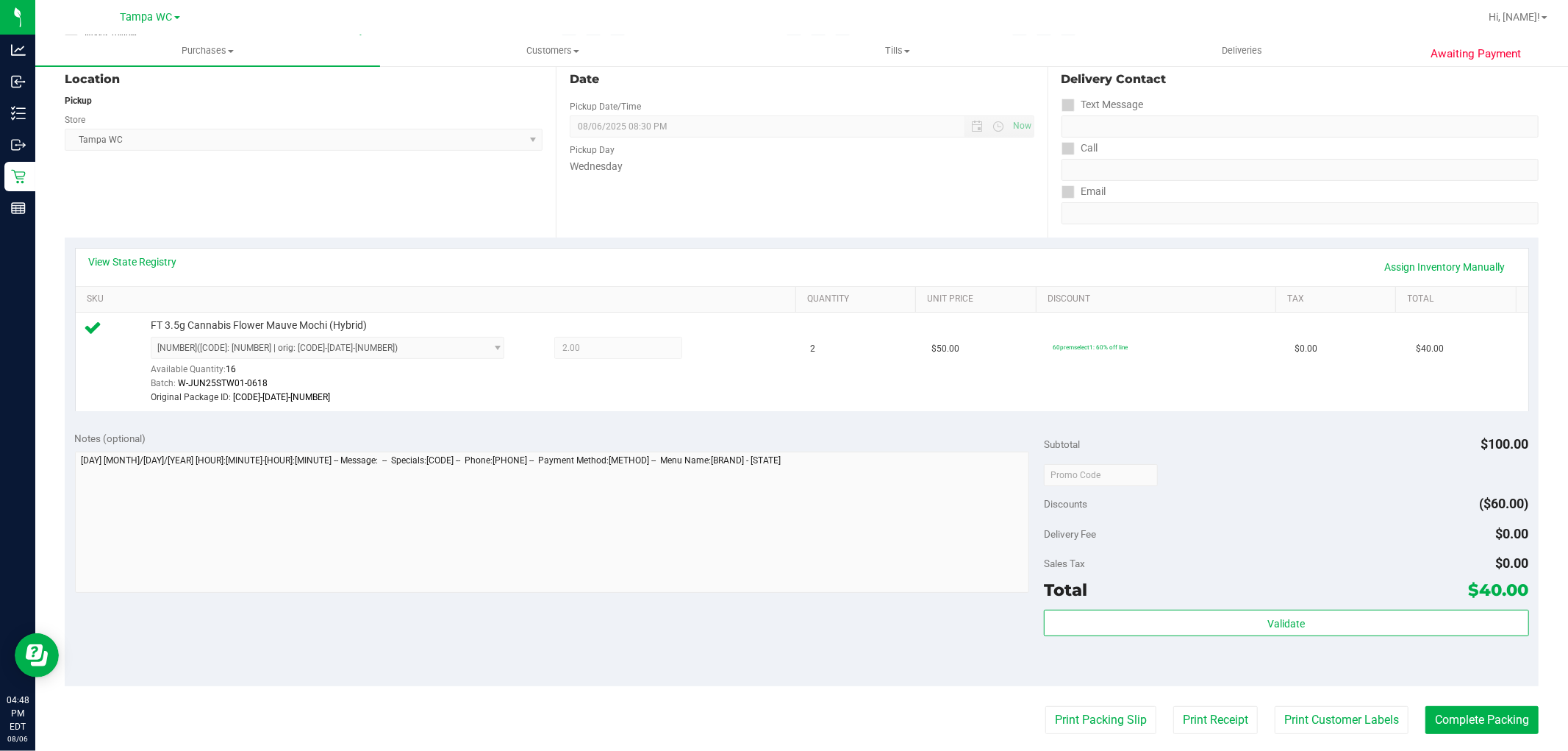 scroll, scrollTop: 467, scrollLeft: 0, axis: vertical 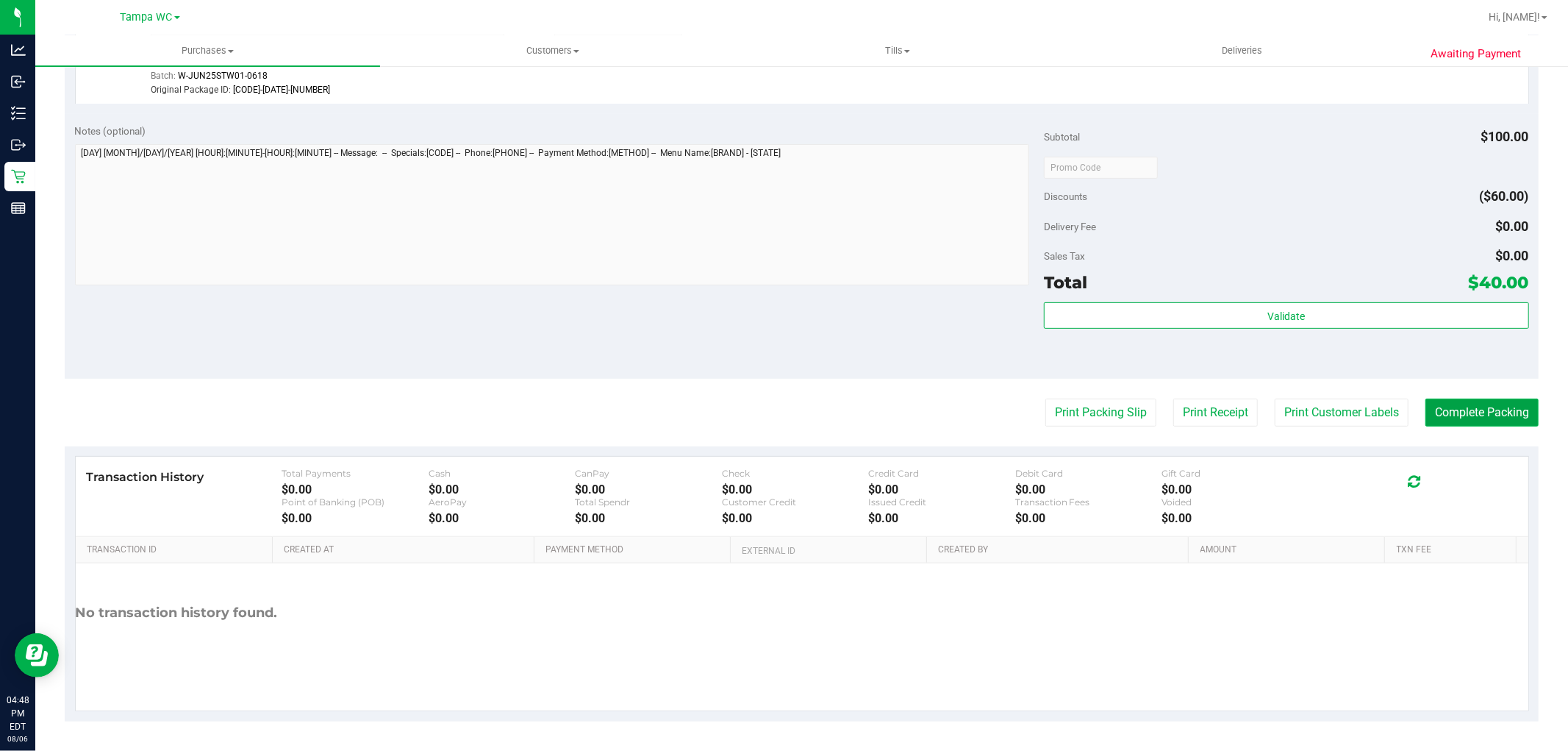 click on "Complete Packing" at bounding box center [1482, 413] 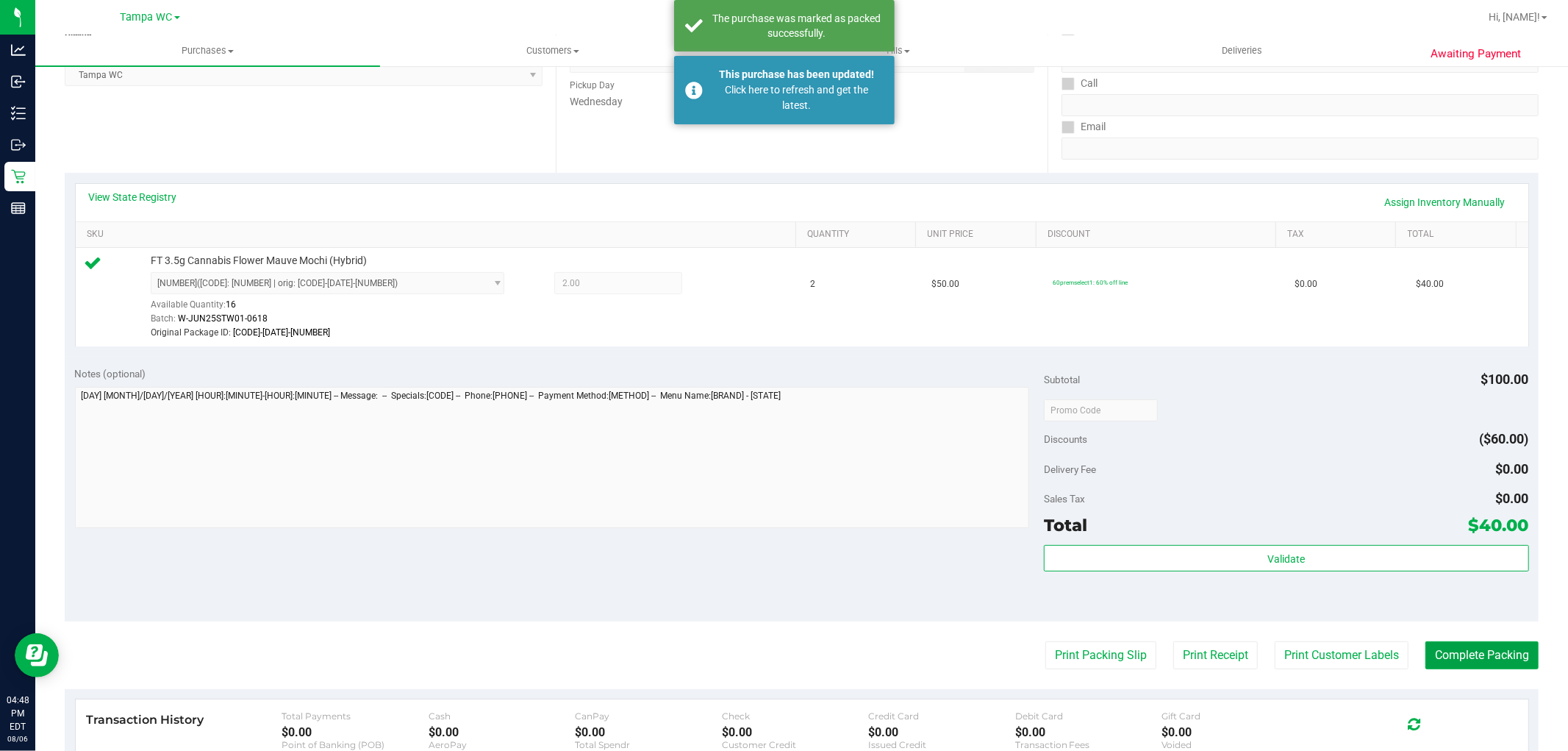 scroll, scrollTop: 0, scrollLeft: 0, axis: both 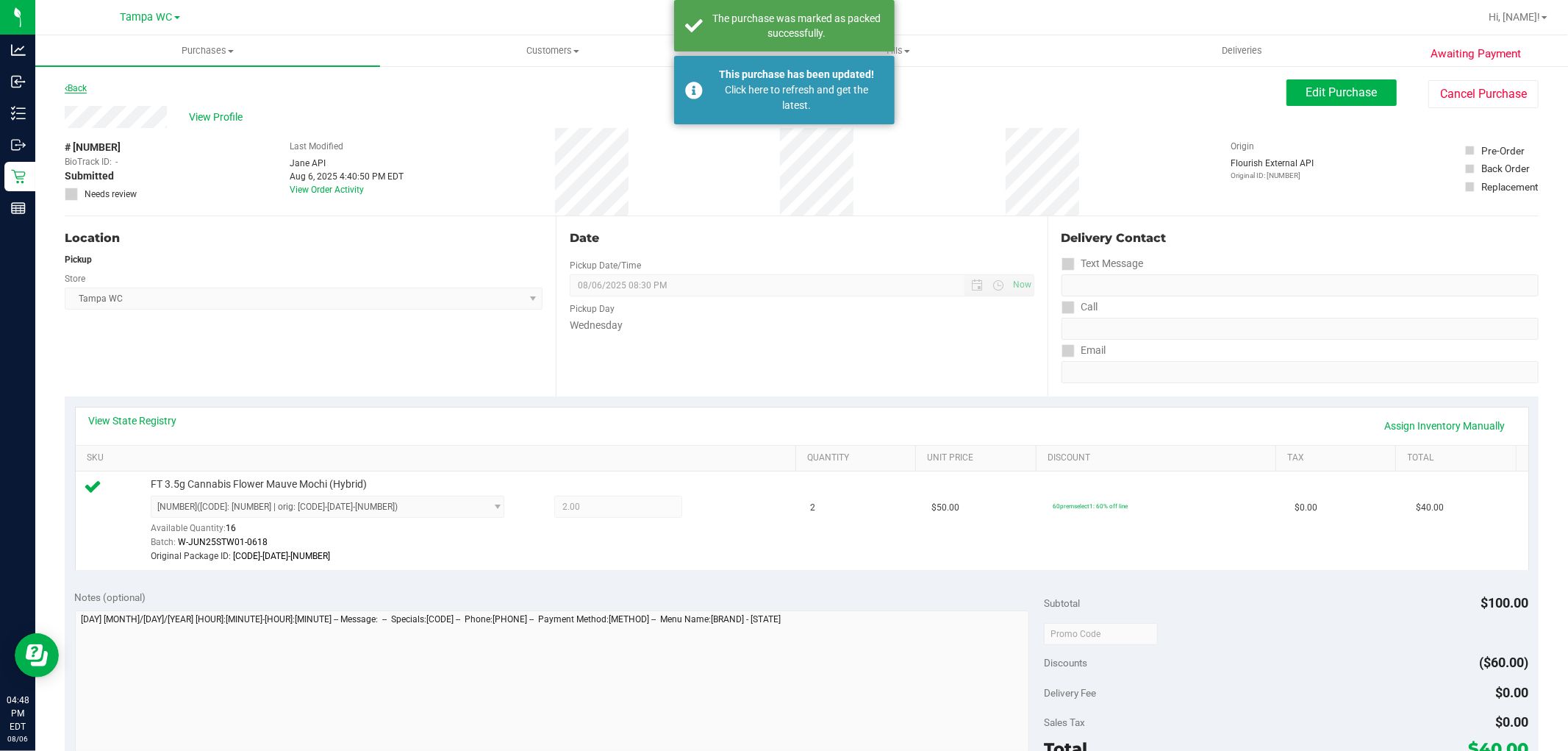 click on "Back" at bounding box center [76, 88] 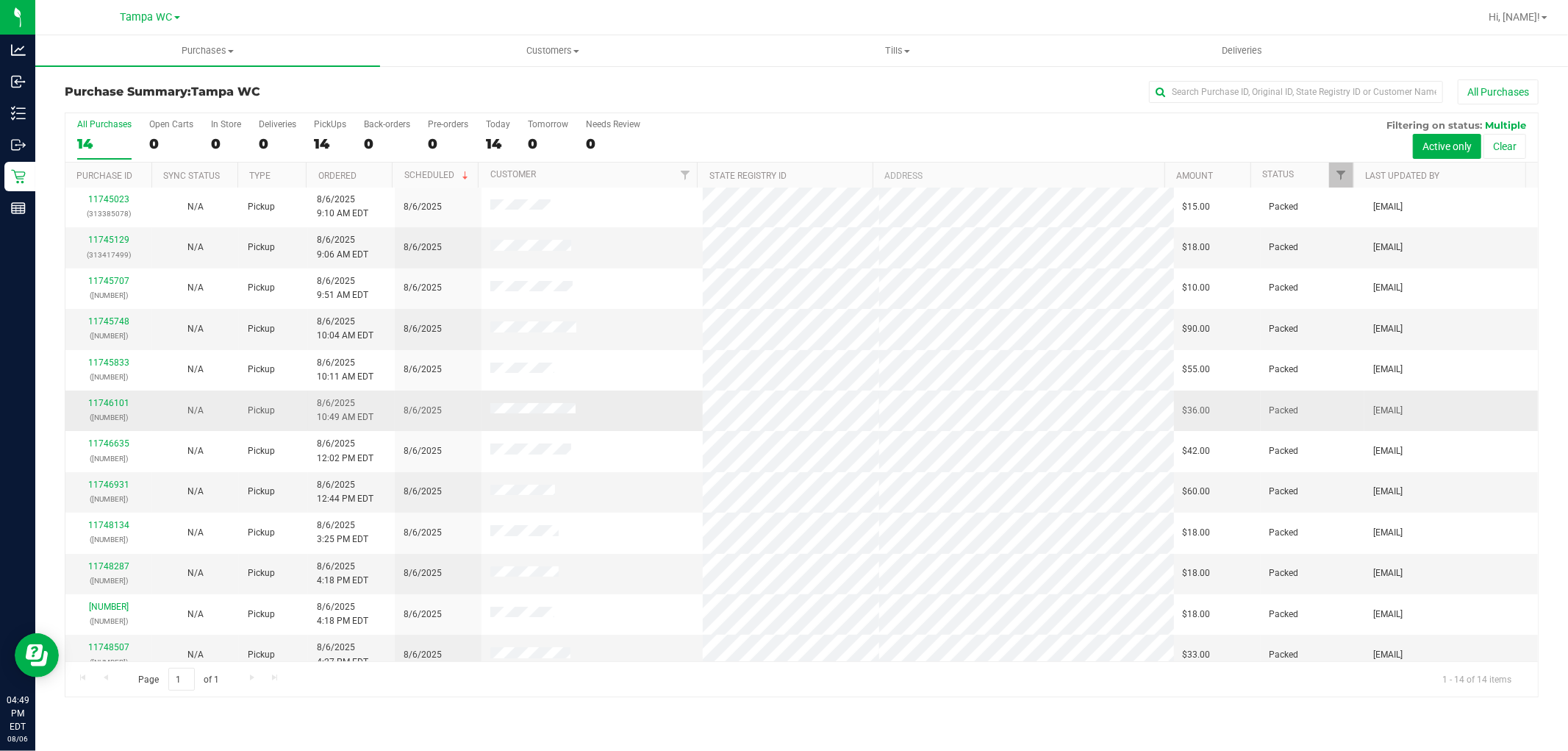 scroll, scrollTop: 0, scrollLeft: 0, axis: both 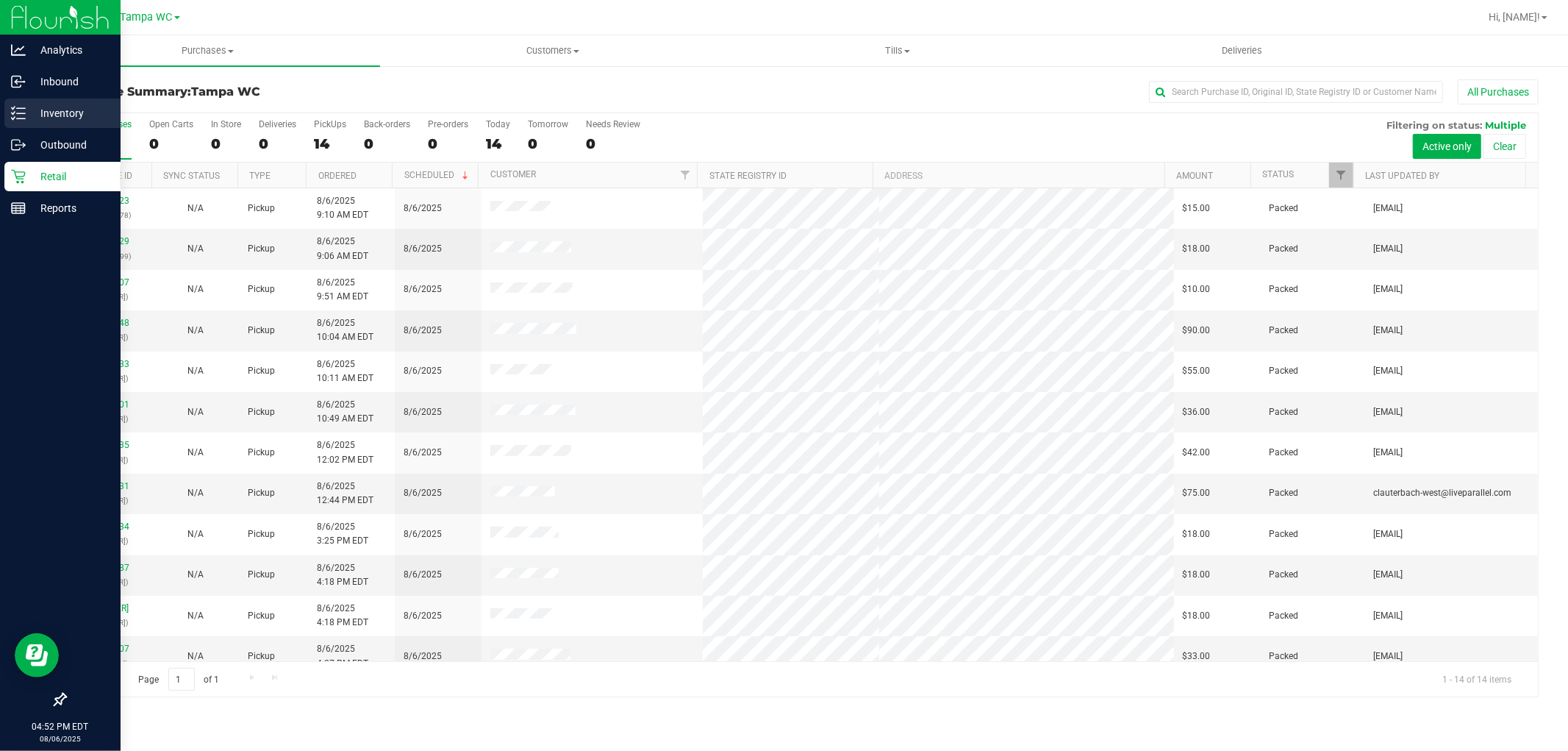 click on "Inventory" at bounding box center [62, 113] 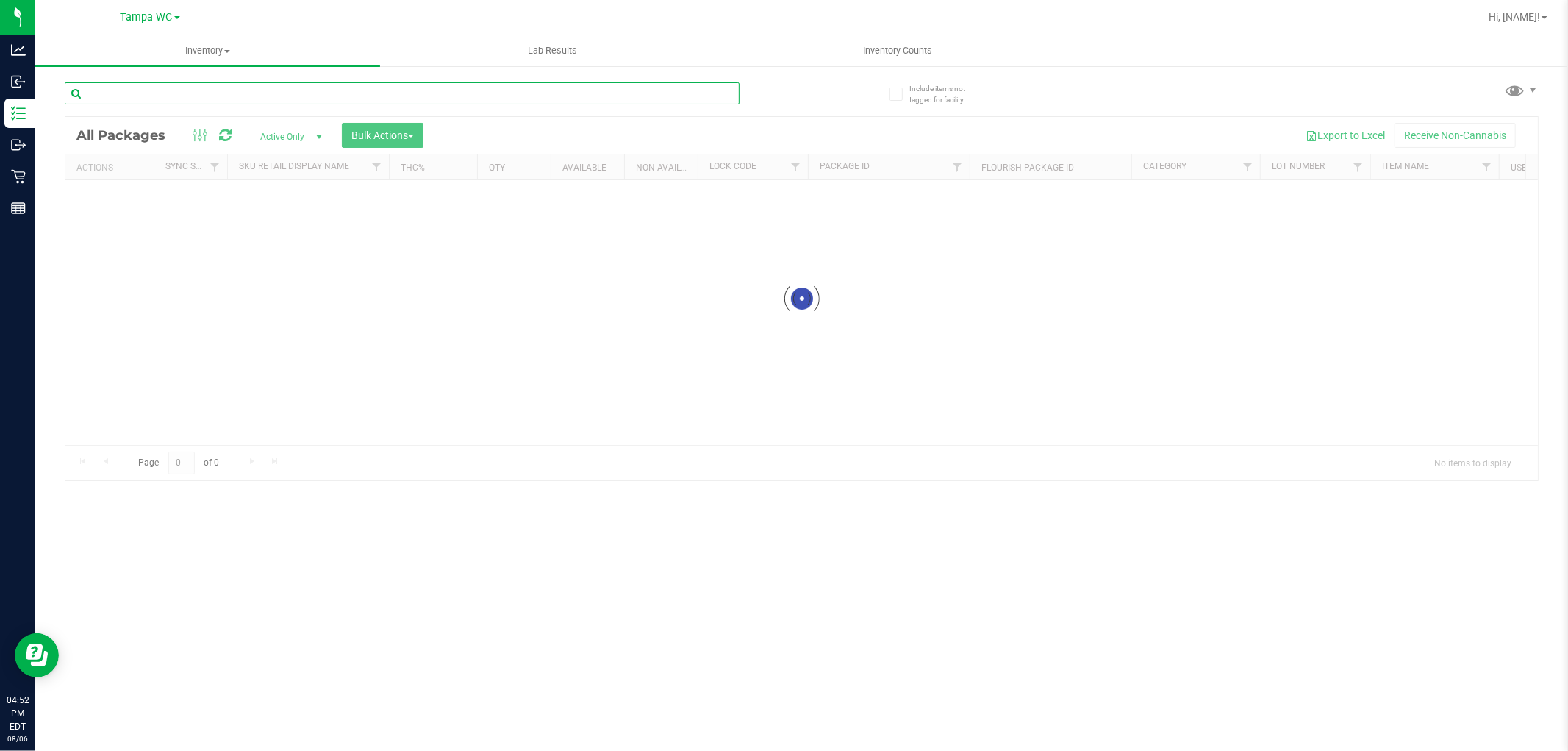 click at bounding box center [402, 93] 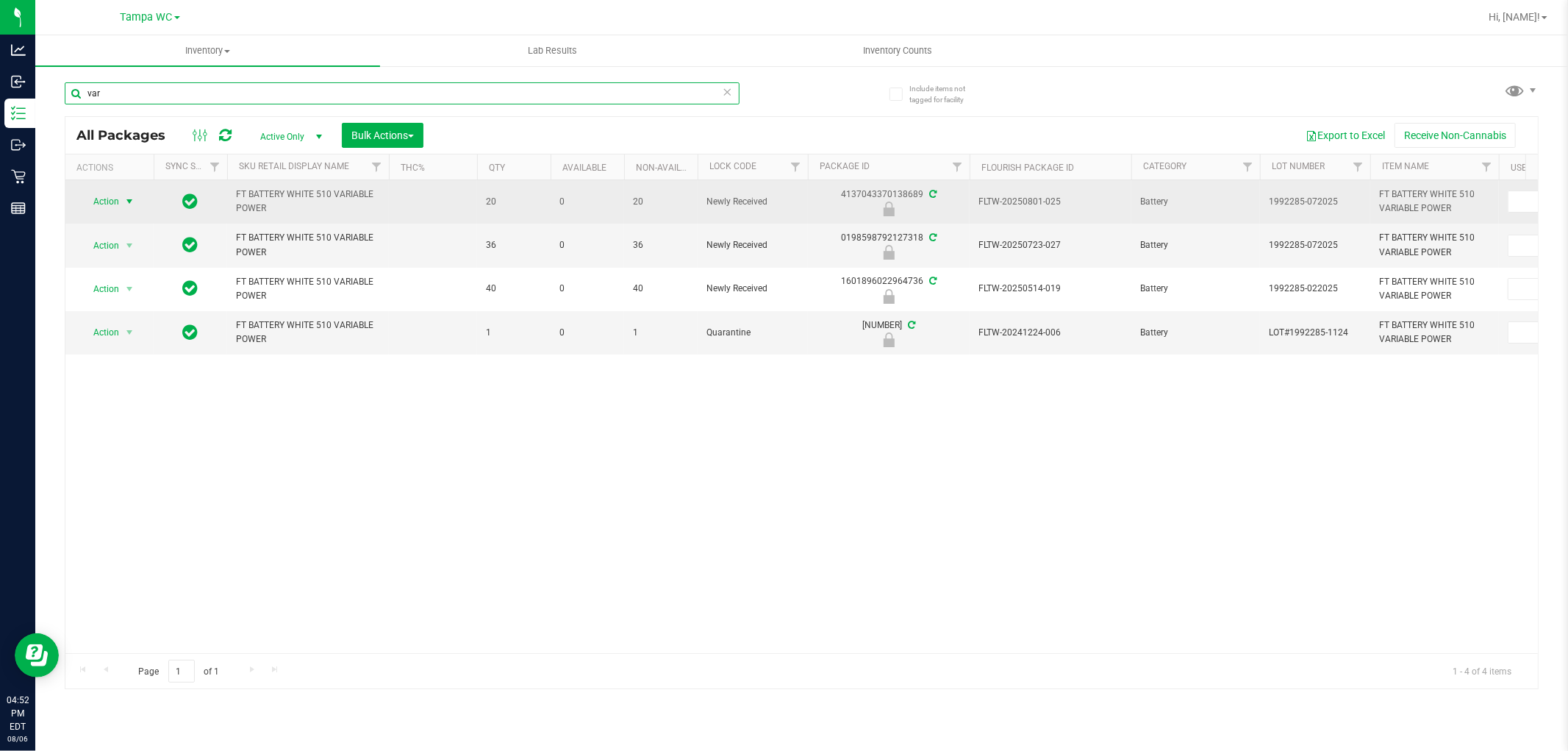 type on "var" 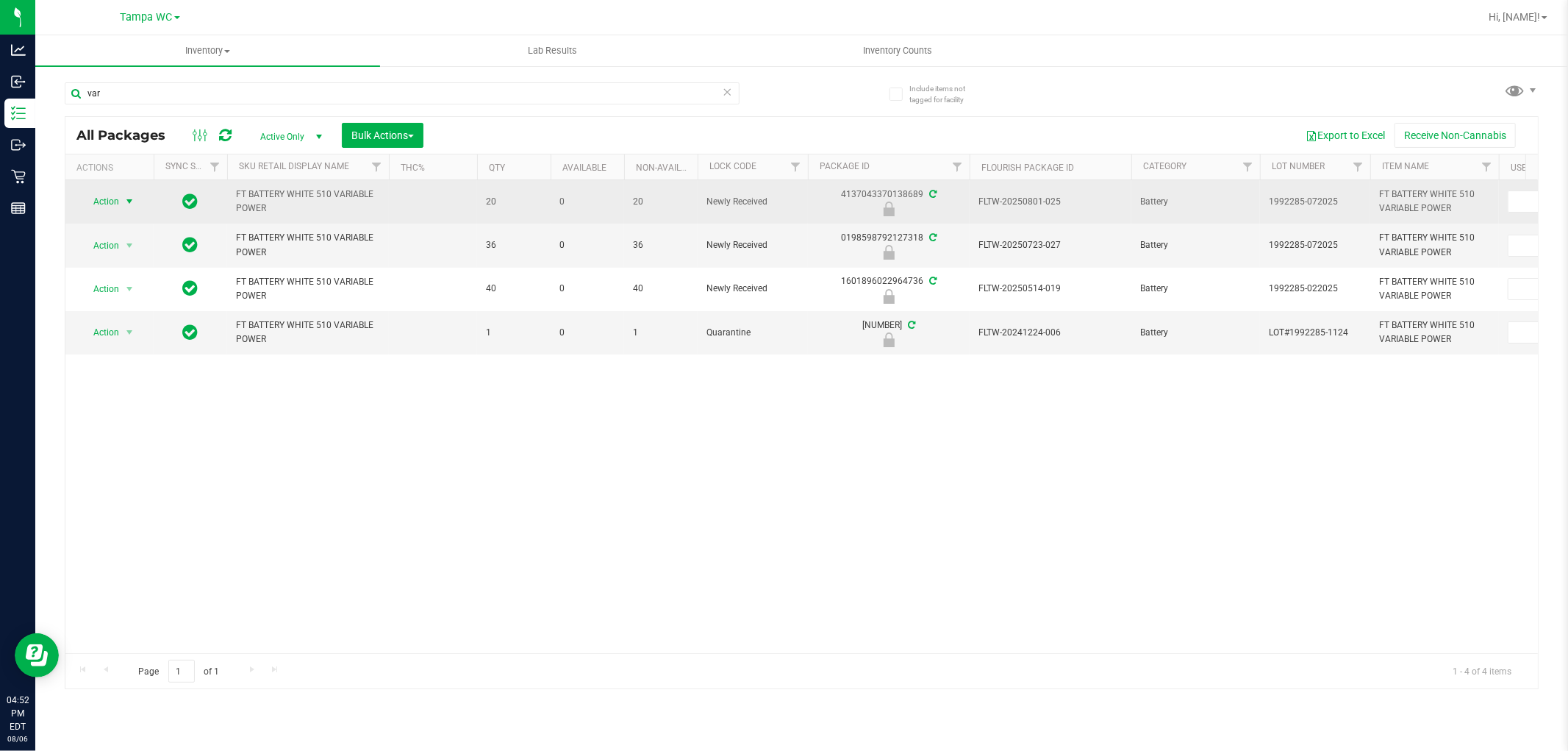 click at bounding box center (129, 202) 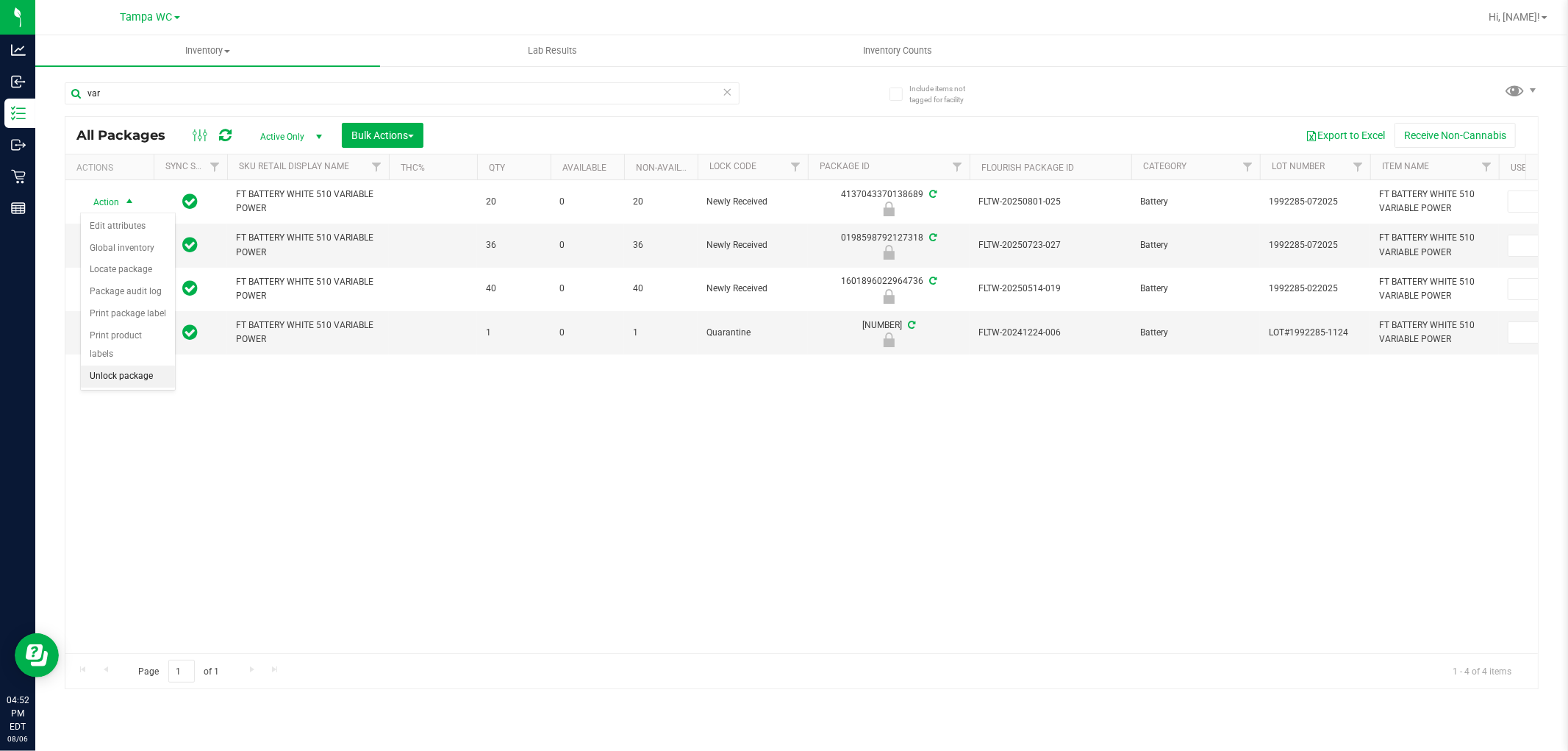 click on "Unlock package" at bounding box center [128, 377] 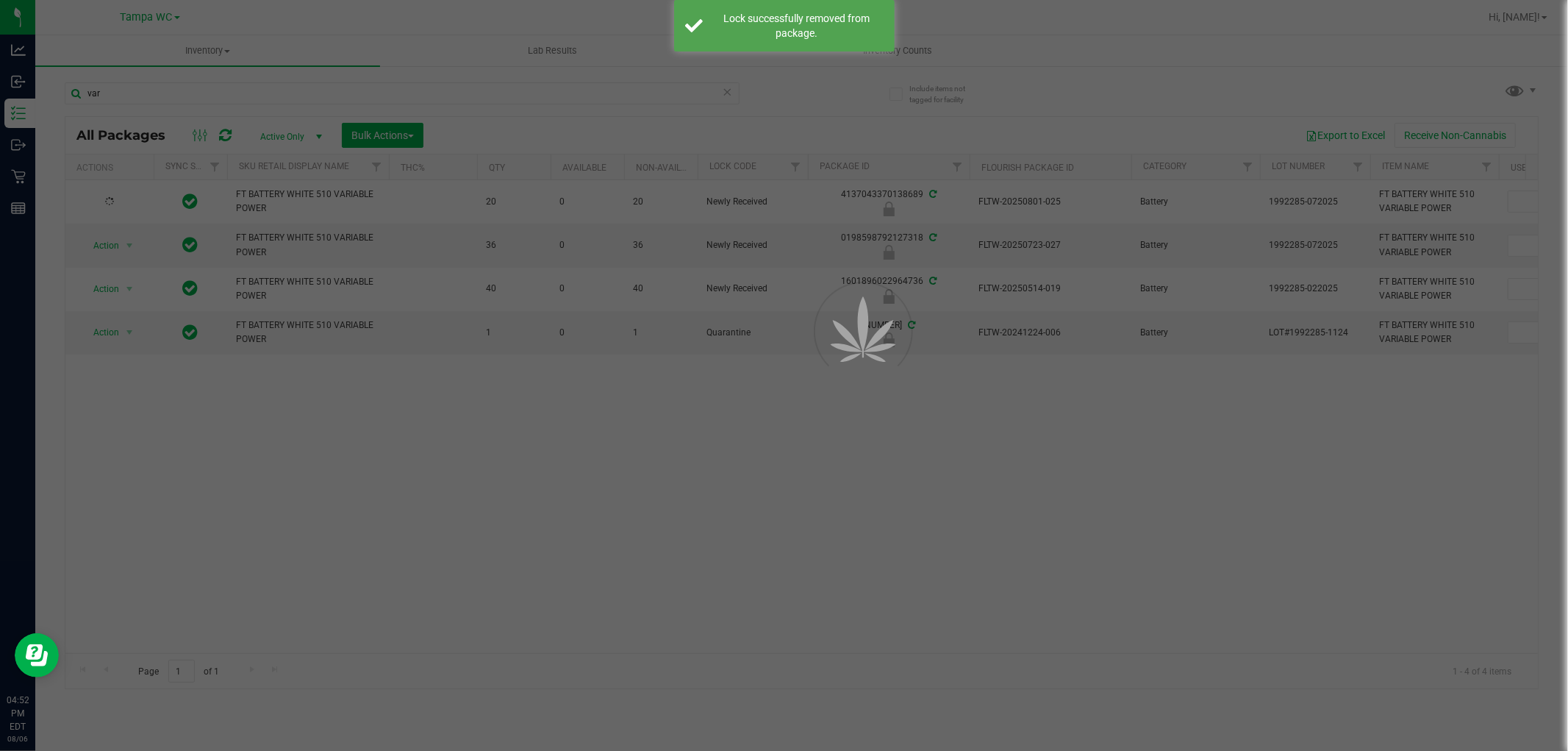 click at bounding box center (784, 375) 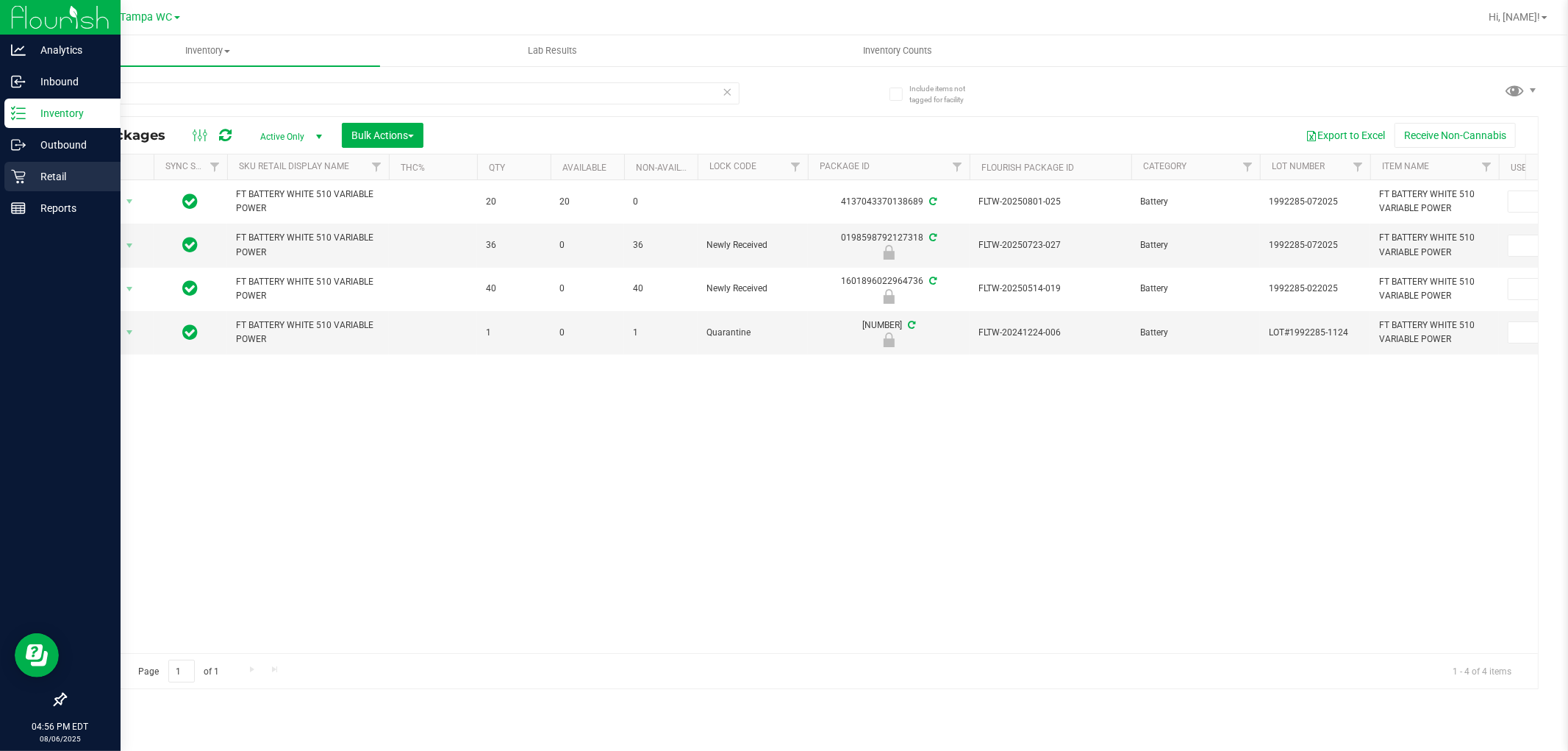 click on "Retail" at bounding box center (62, 177) 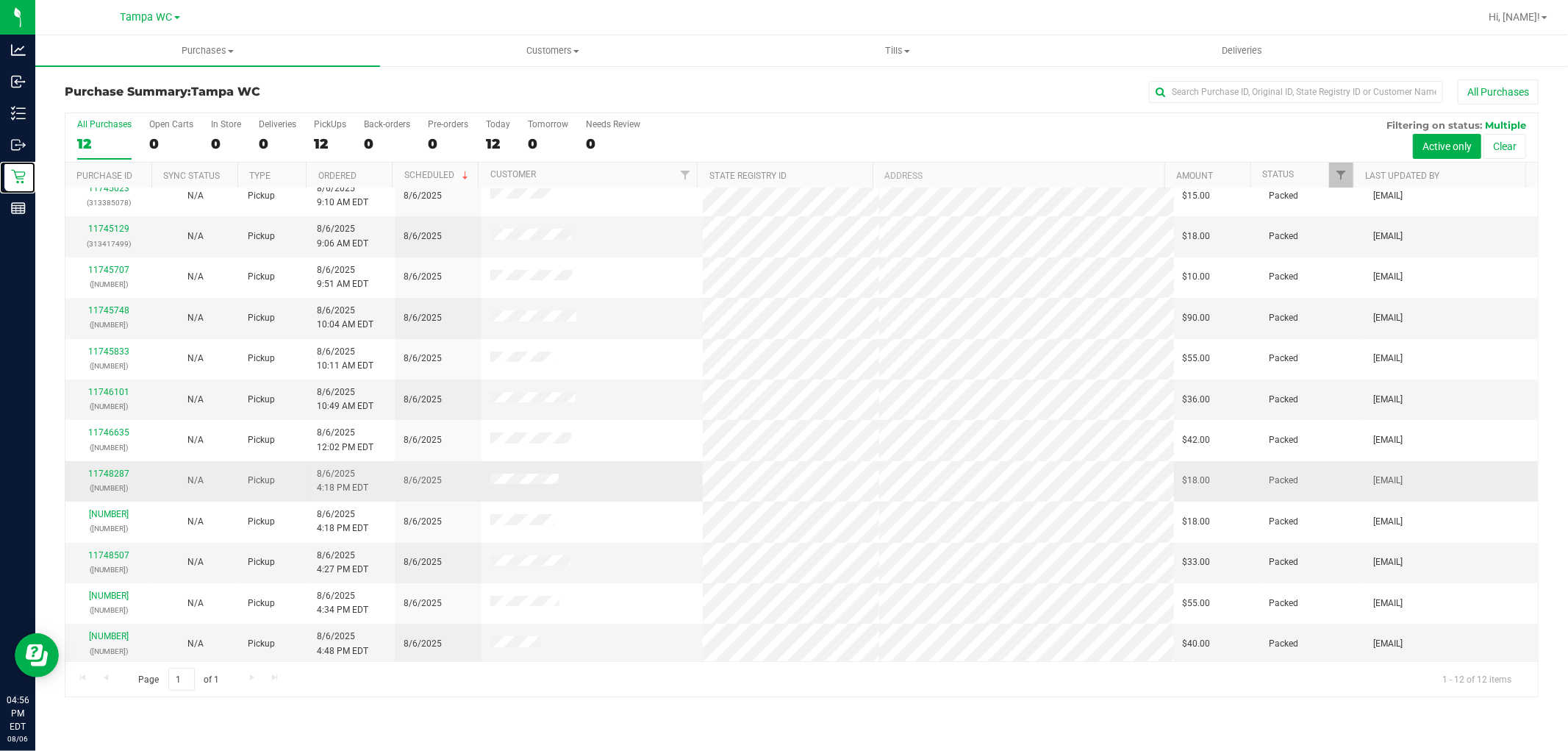 scroll, scrollTop: 15, scrollLeft: 0, axis: vertical 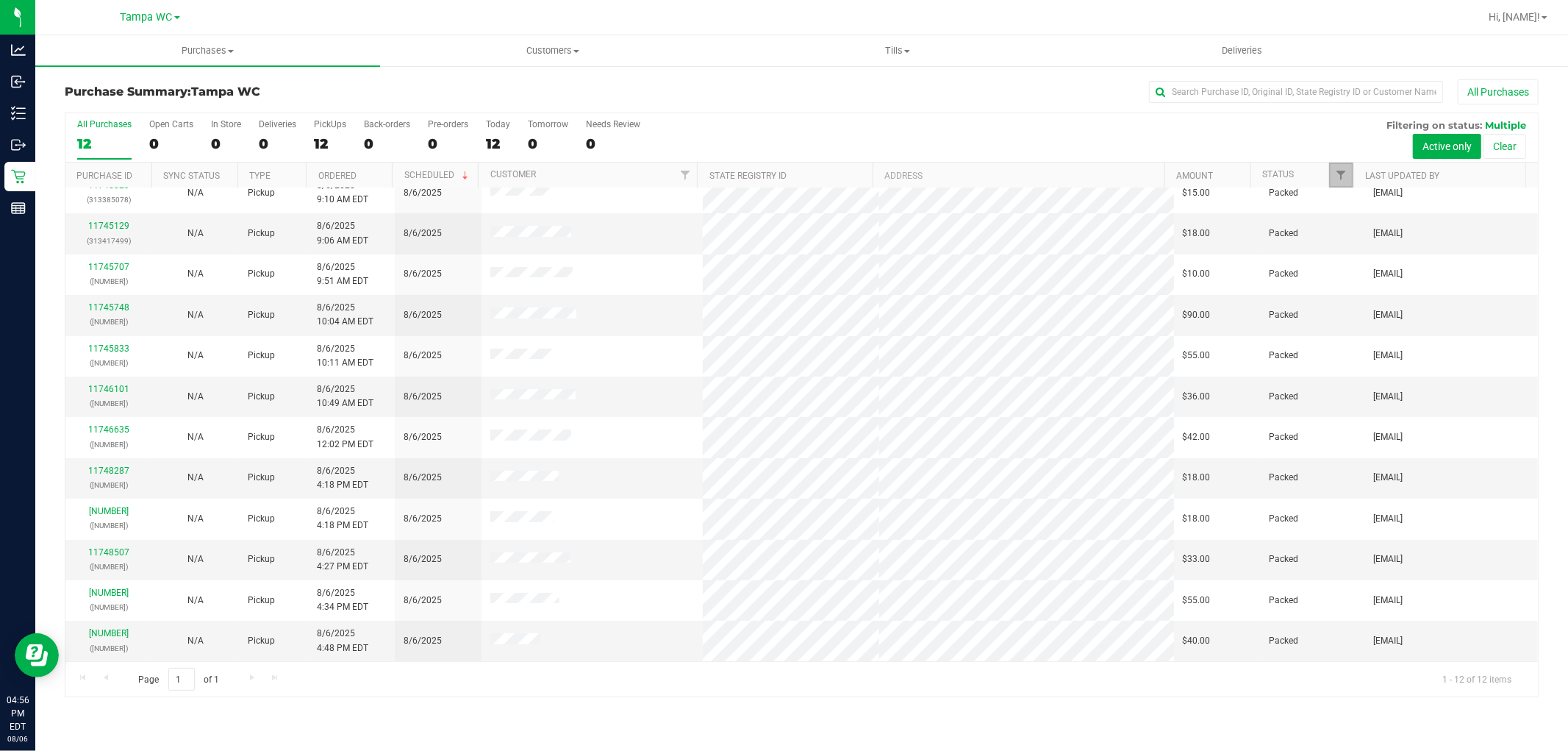 click at bounding box center [1341, 175] 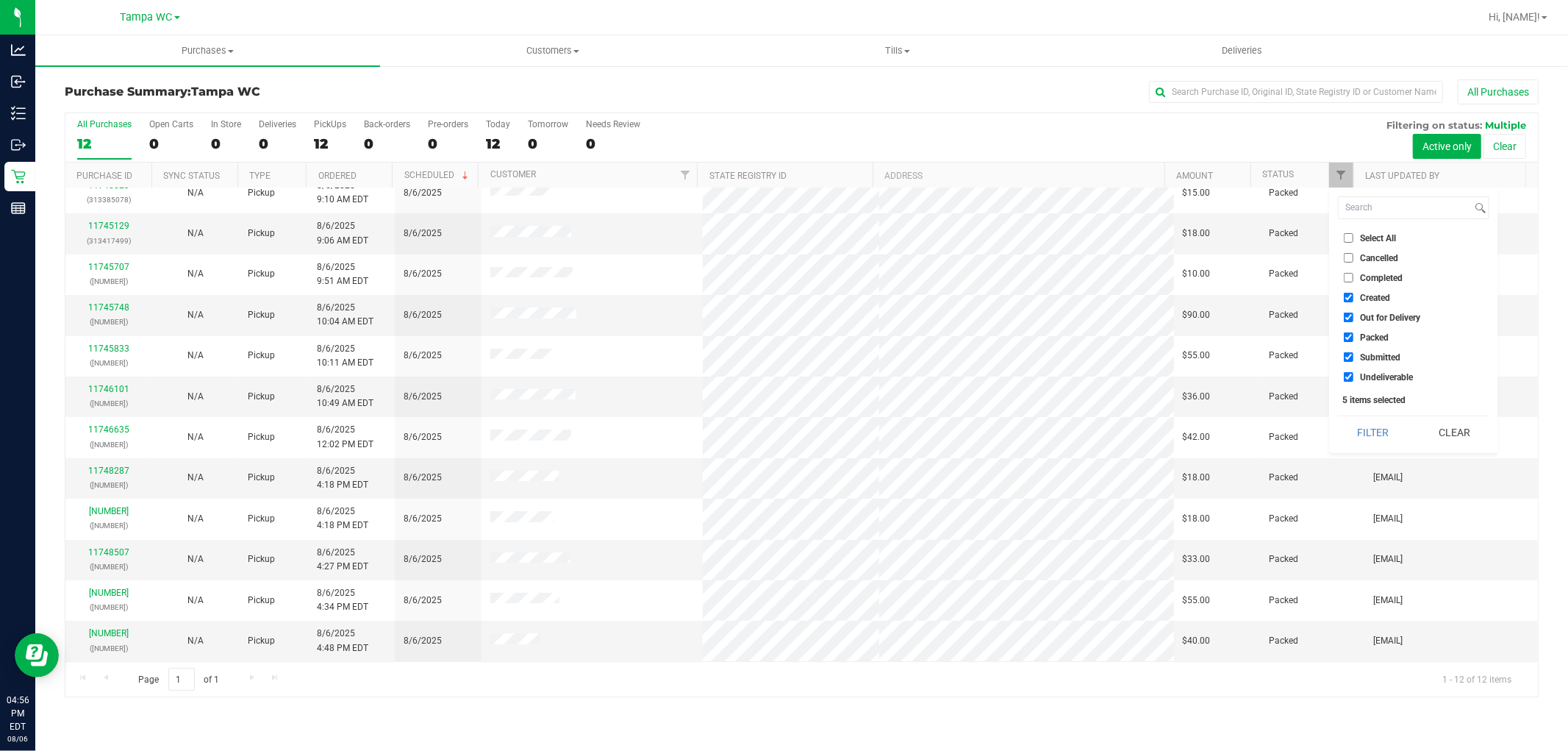 click on "Undeliverable" at bounding box center (1348, 377) 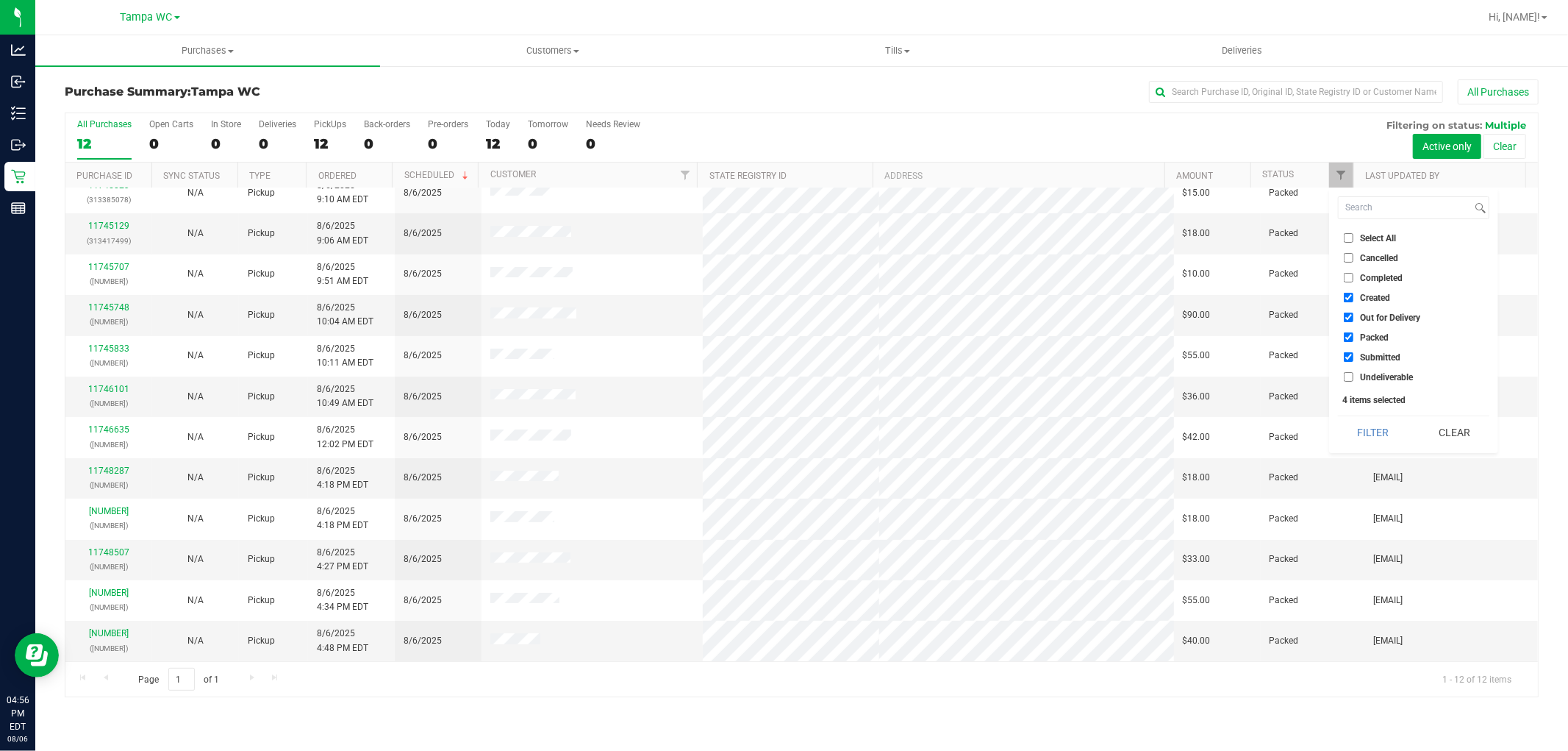 click on "Packed" at bounding box center [1348, 337] 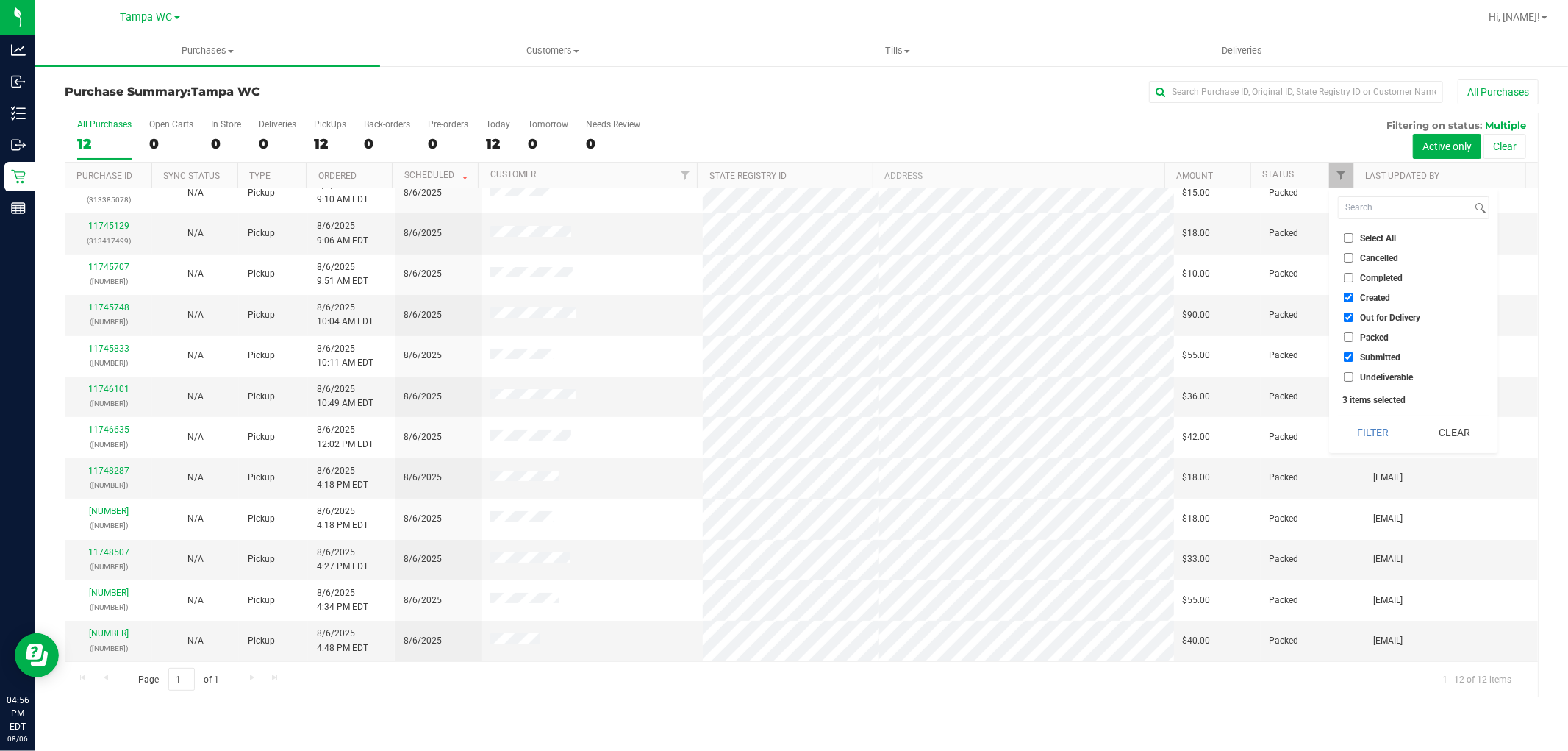 click on "Out for Delivery" at bounding box center [1348, 317] 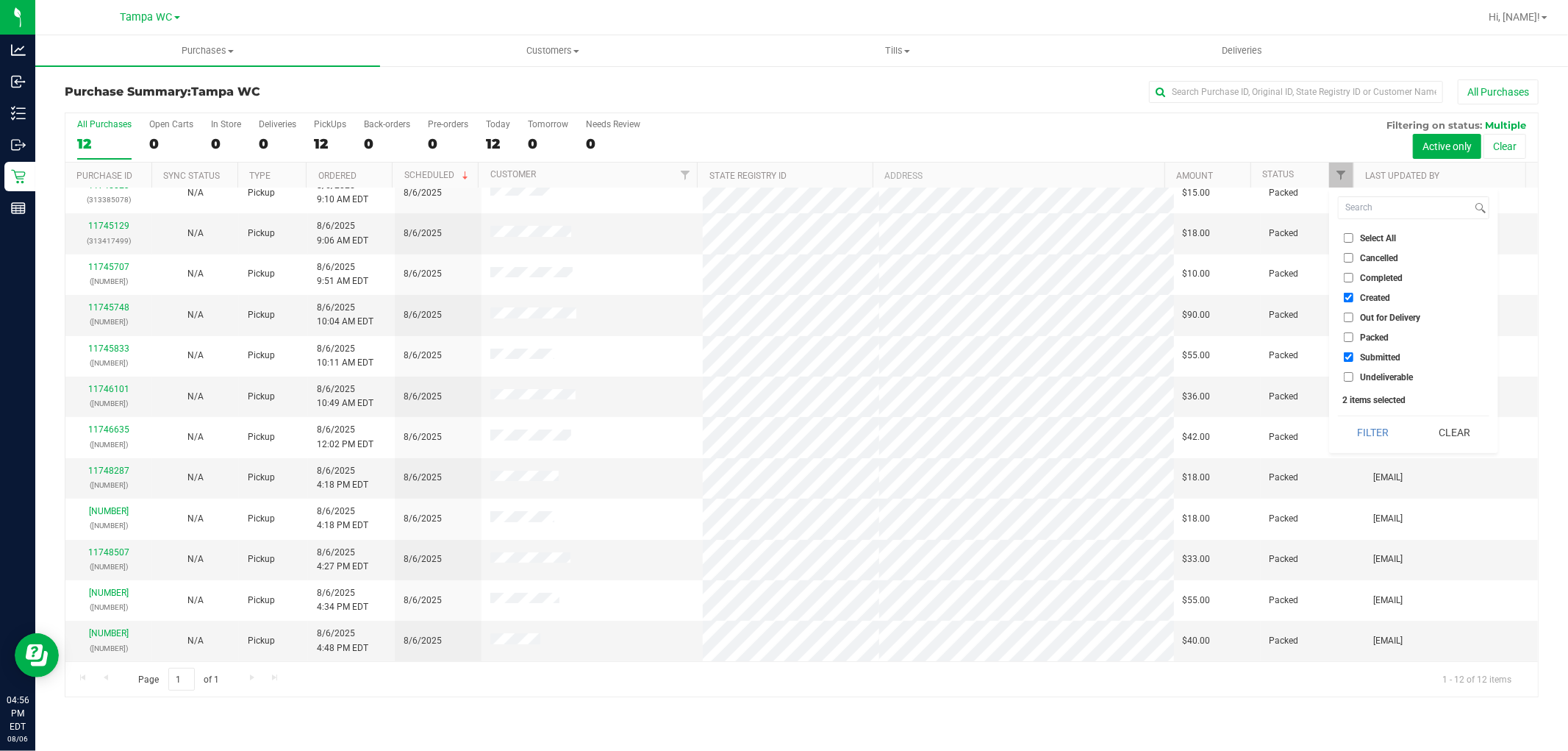 click on "Created" at bounding box center (1348, 297) 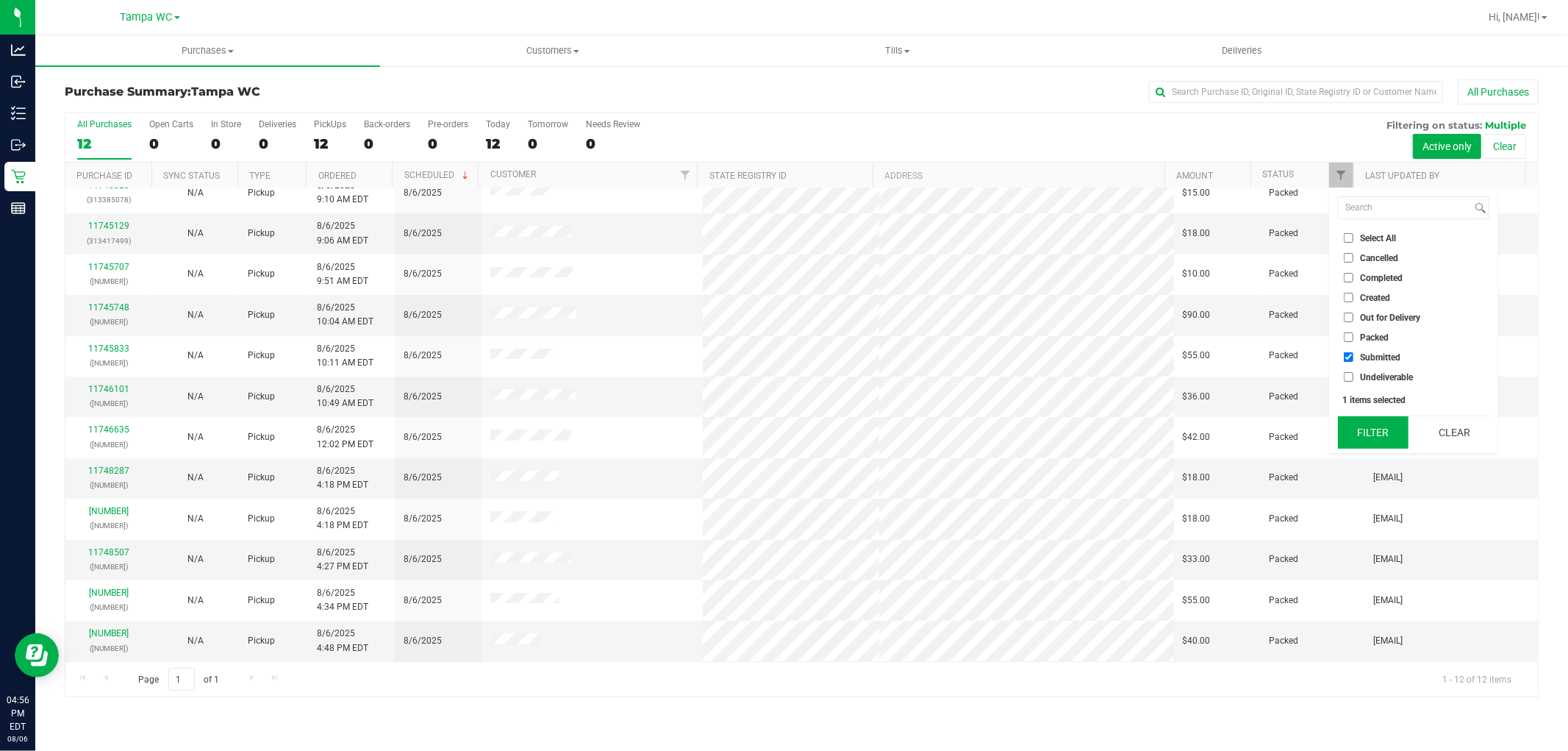 click on "Filter" at bounding box center (1373, 433) 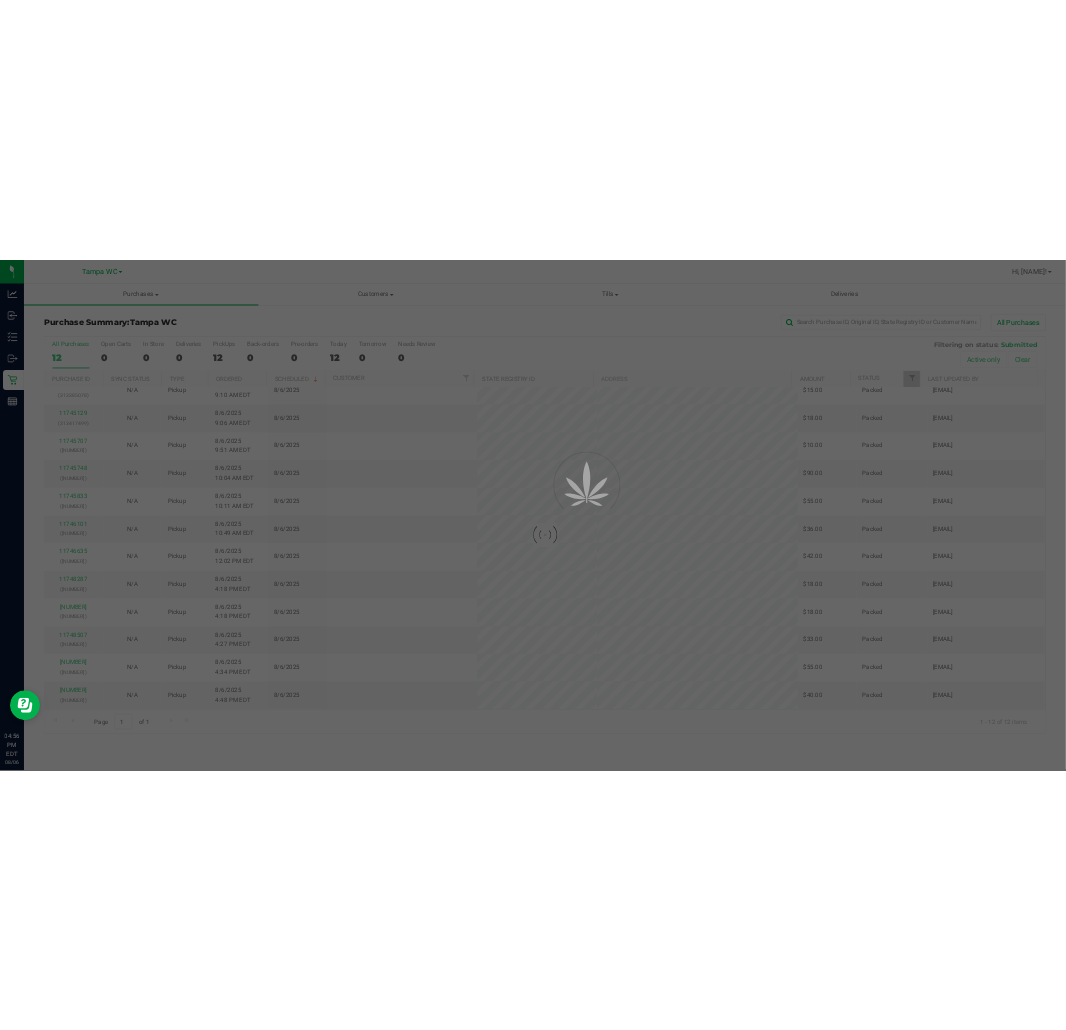 scroll, scrollTop: 0, scrollLeft: 0, axis: both 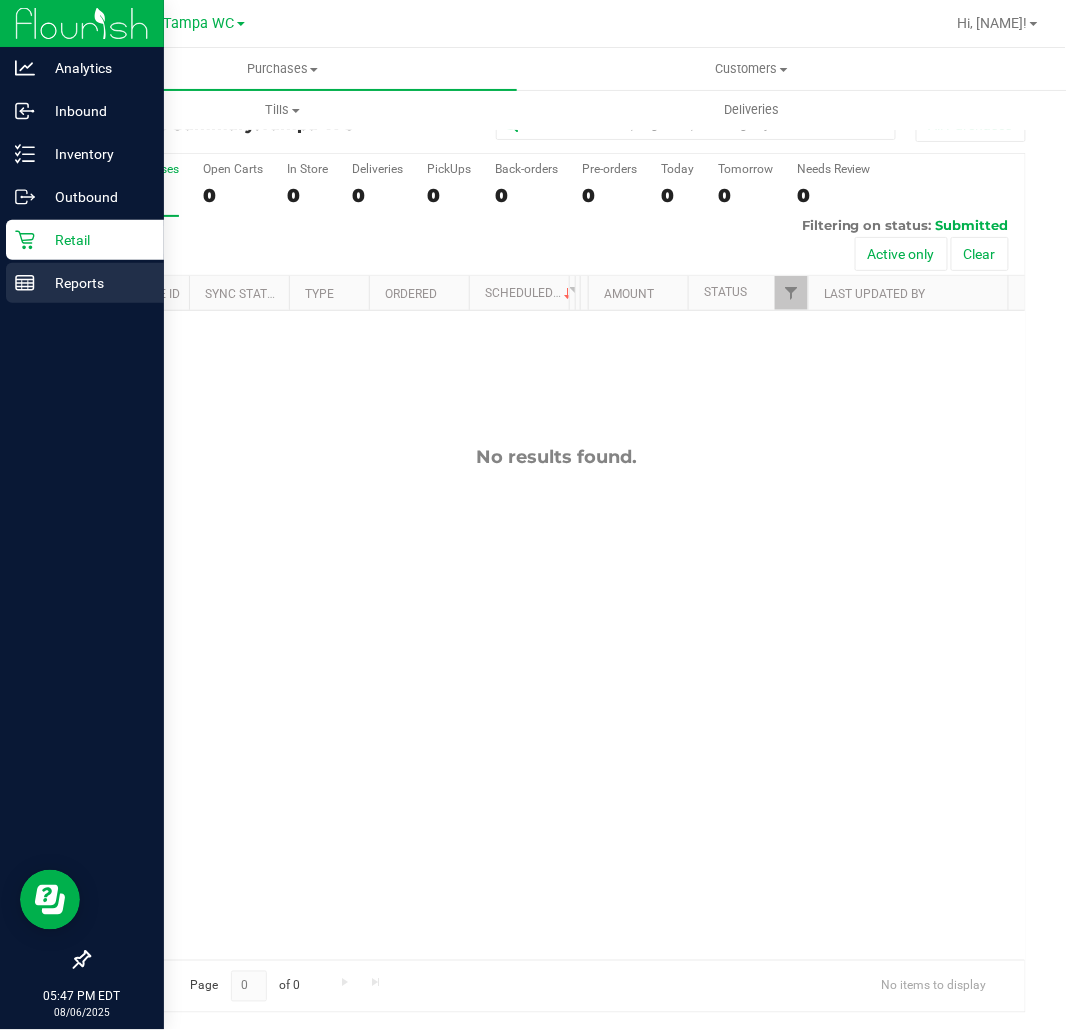 click 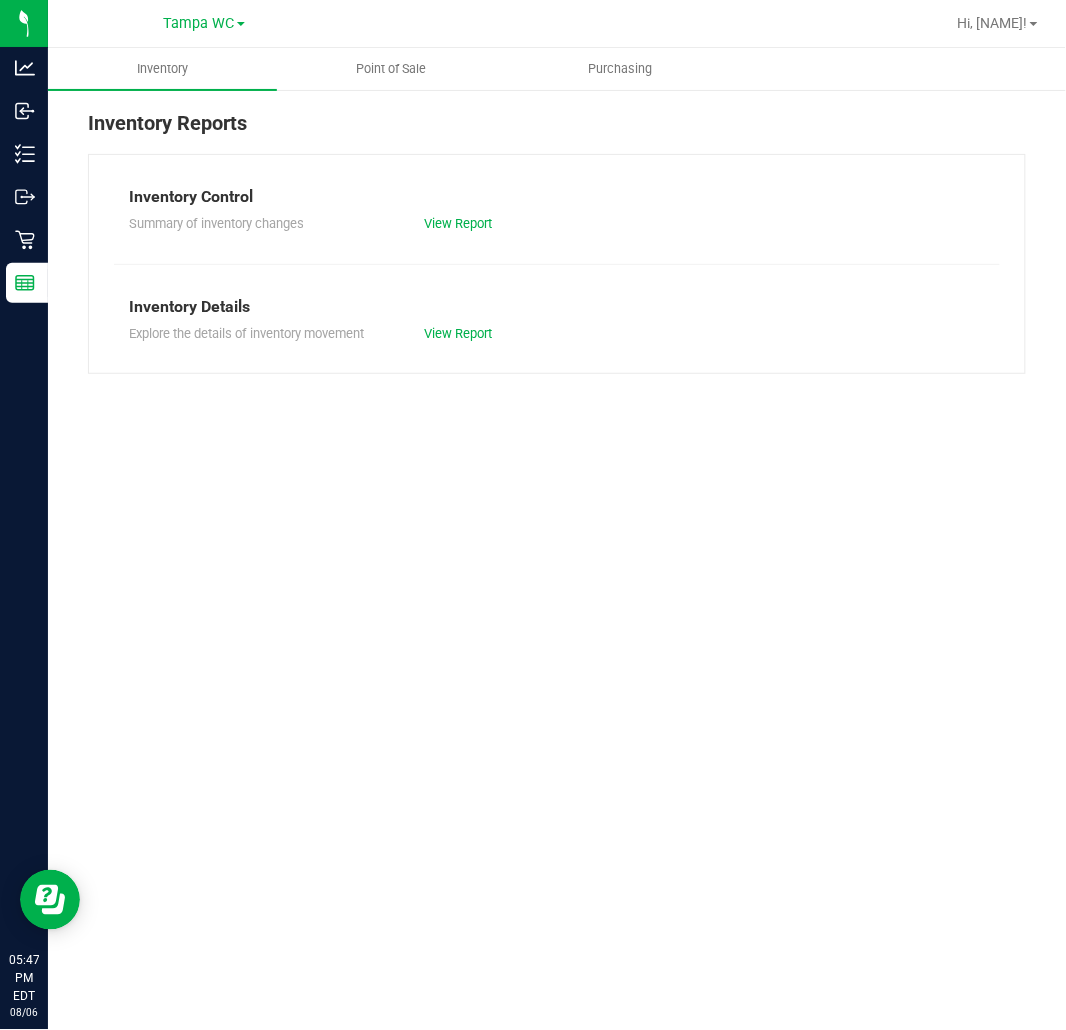 click on "[STATE] WC Hi, [NAME]!" at bounding box center [557, 24] 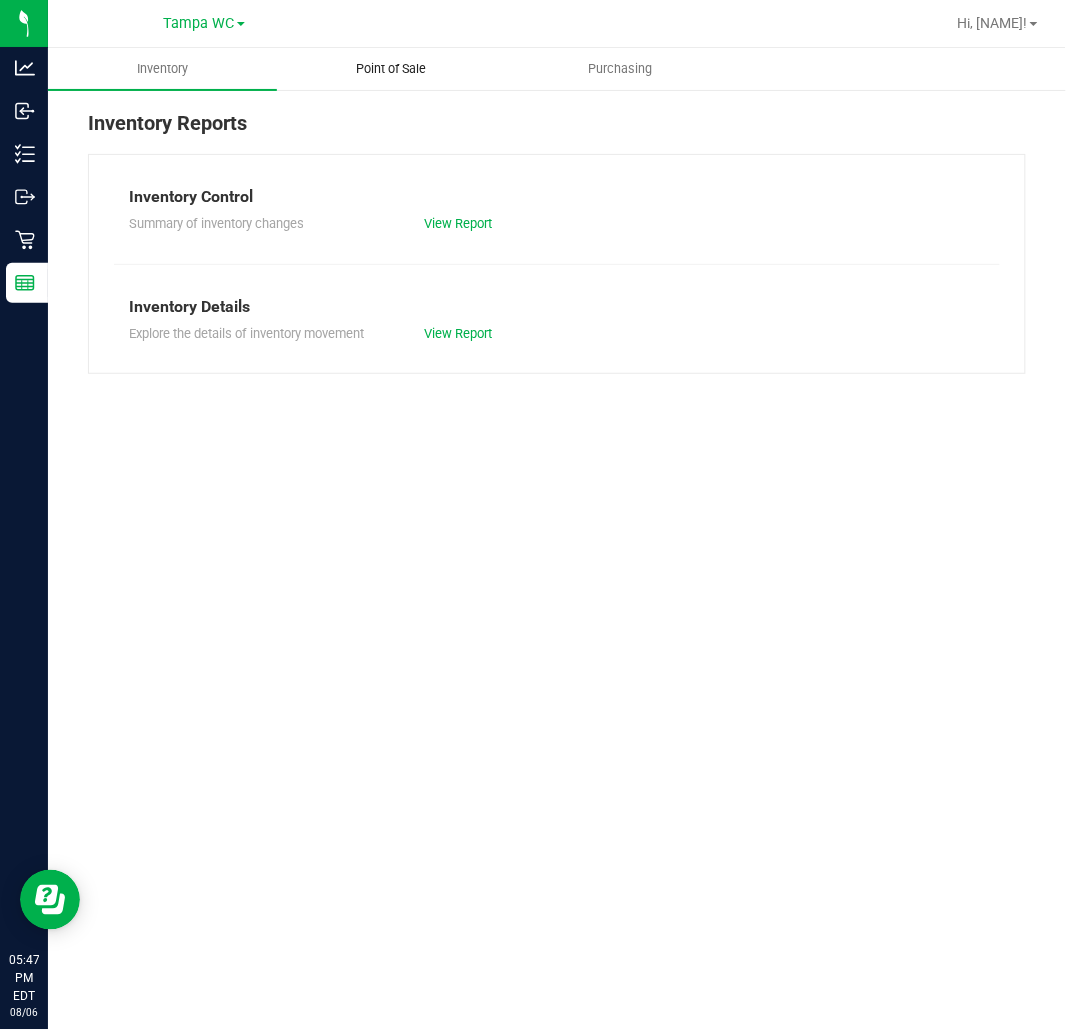 click on "Point of Sale" at bounding box center (392, 69) 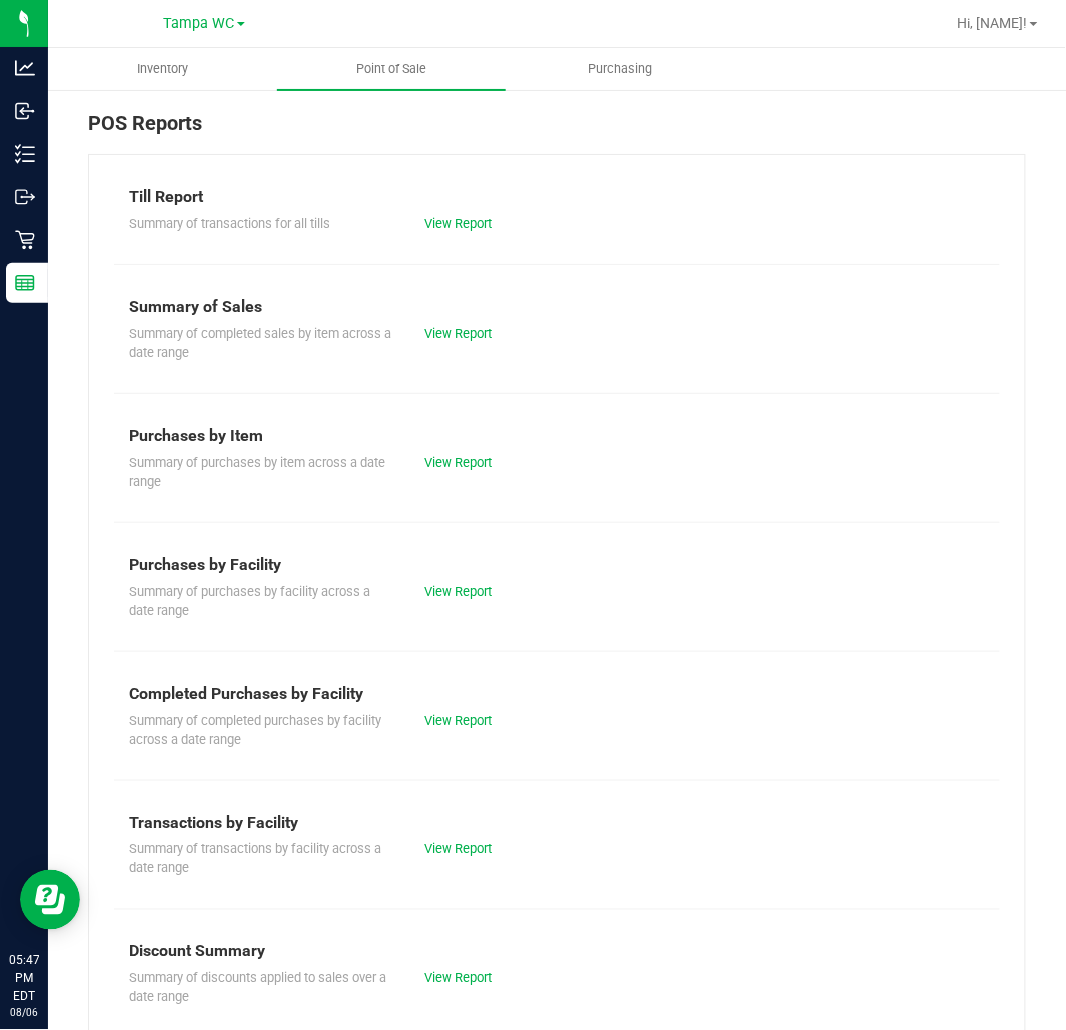 drag, startPoint x: 473, startPoint y: 698, endPoint x: 472, endPoint y: 708, distance: 10.049875 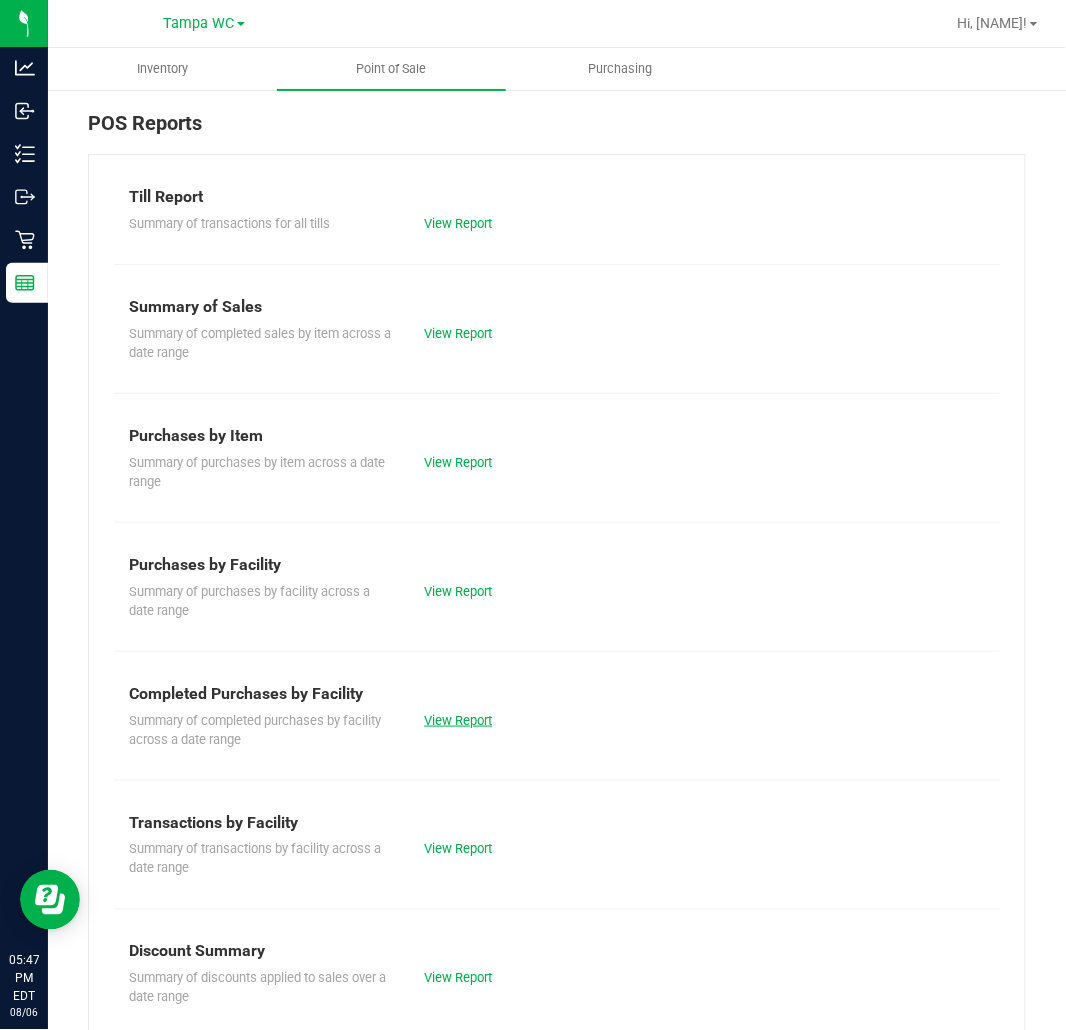 click on "View Report" at bounding box center [458, 720] 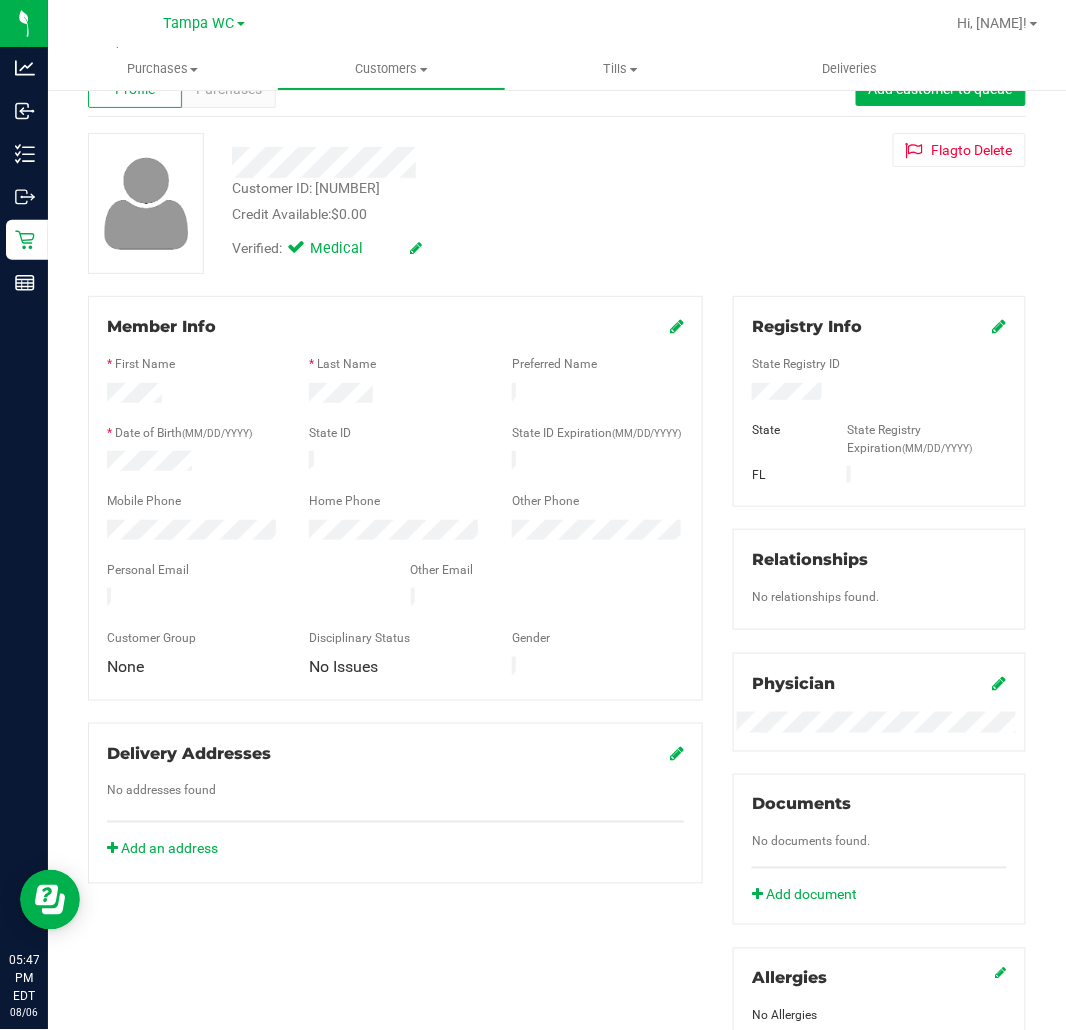 scroll, scrollTop: 0, scrollLeft: 0, axis: both 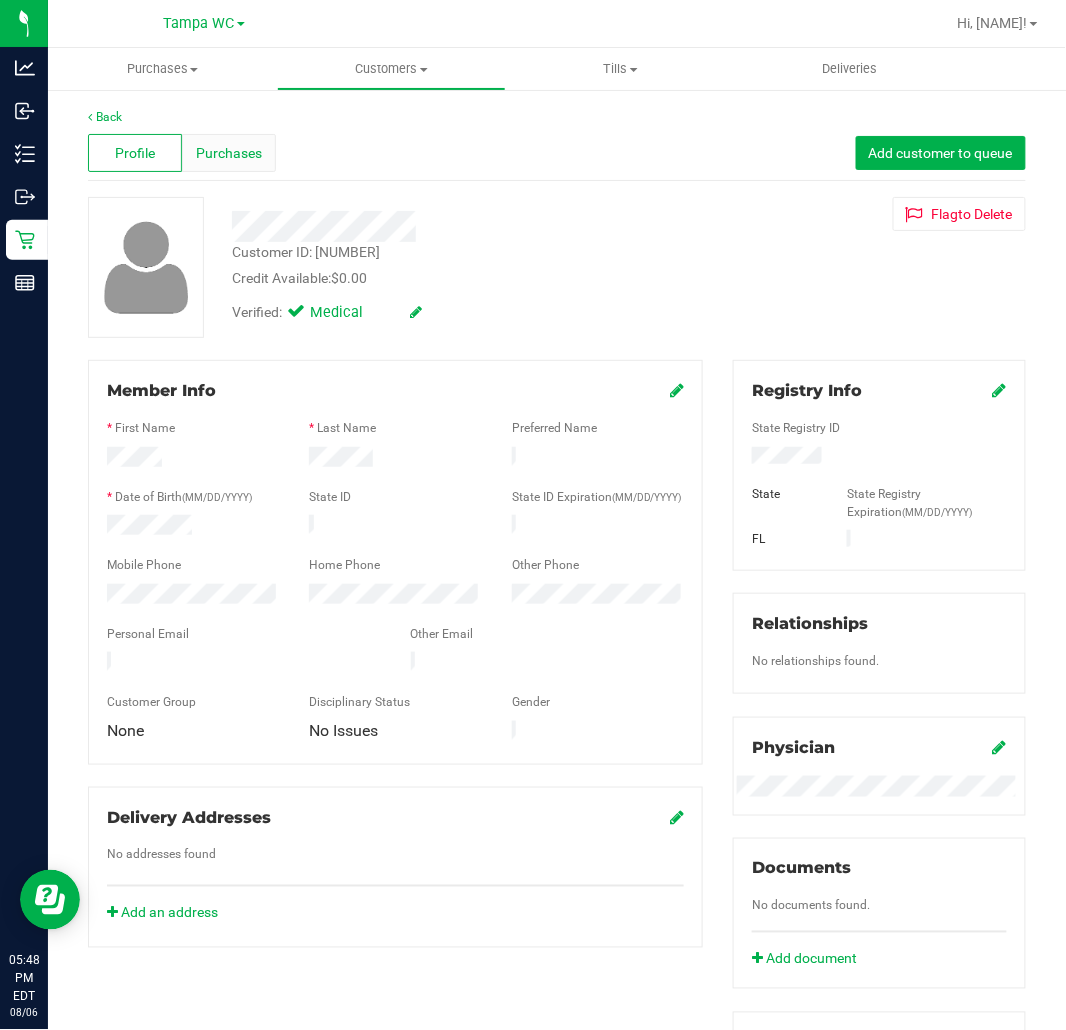 click on "Purchases" at bounding box center [229, 153] 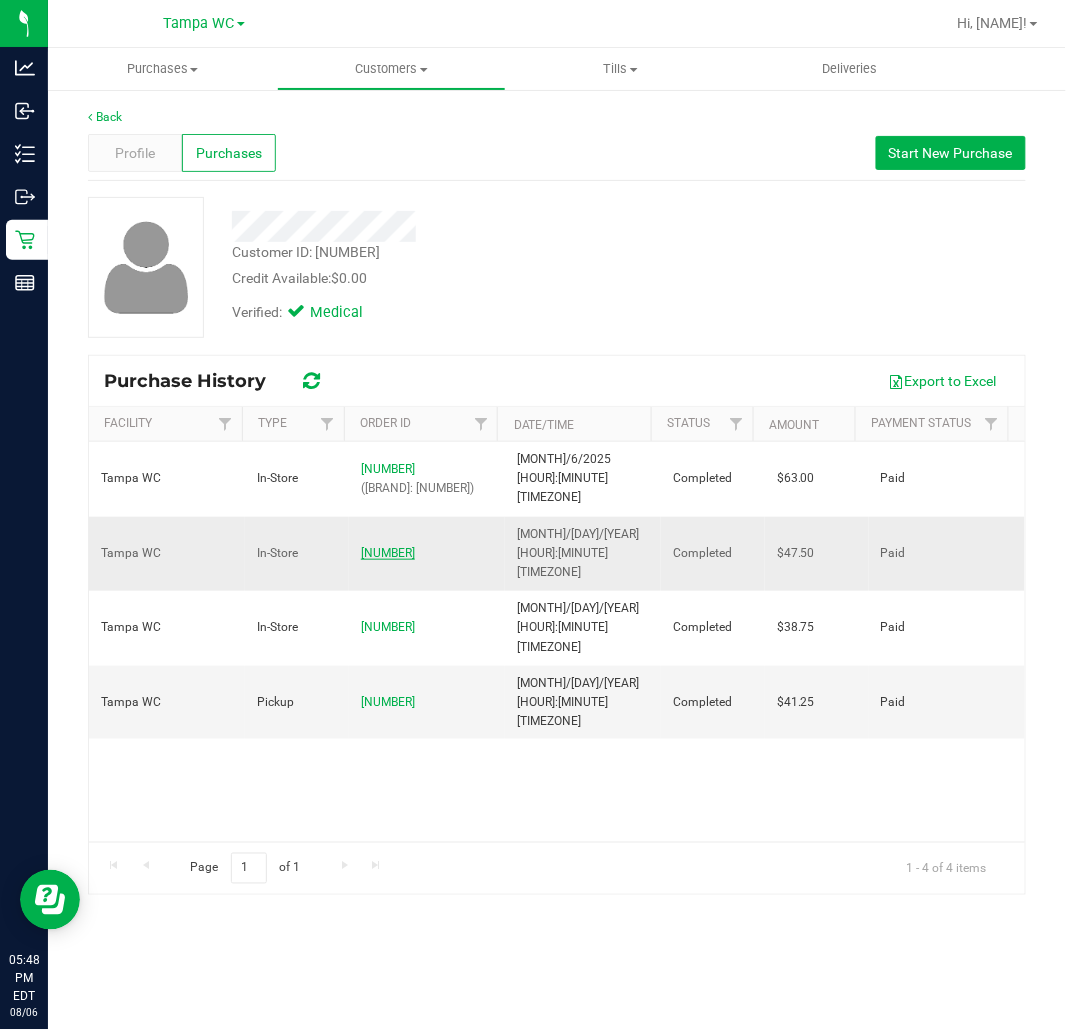 click on "[NUMBER]" at bounding box center (388, 553) 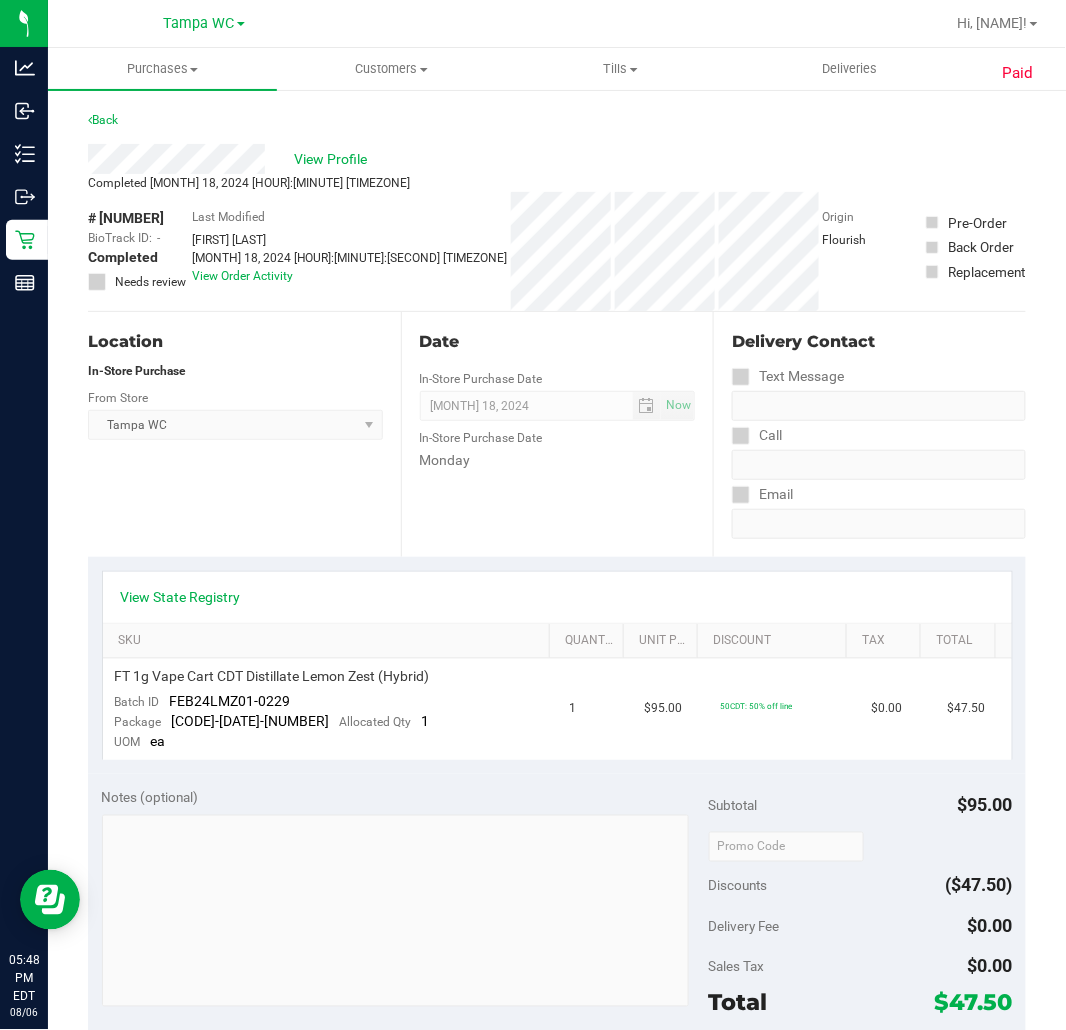 click on "Back" at bounding box center [103, 120] 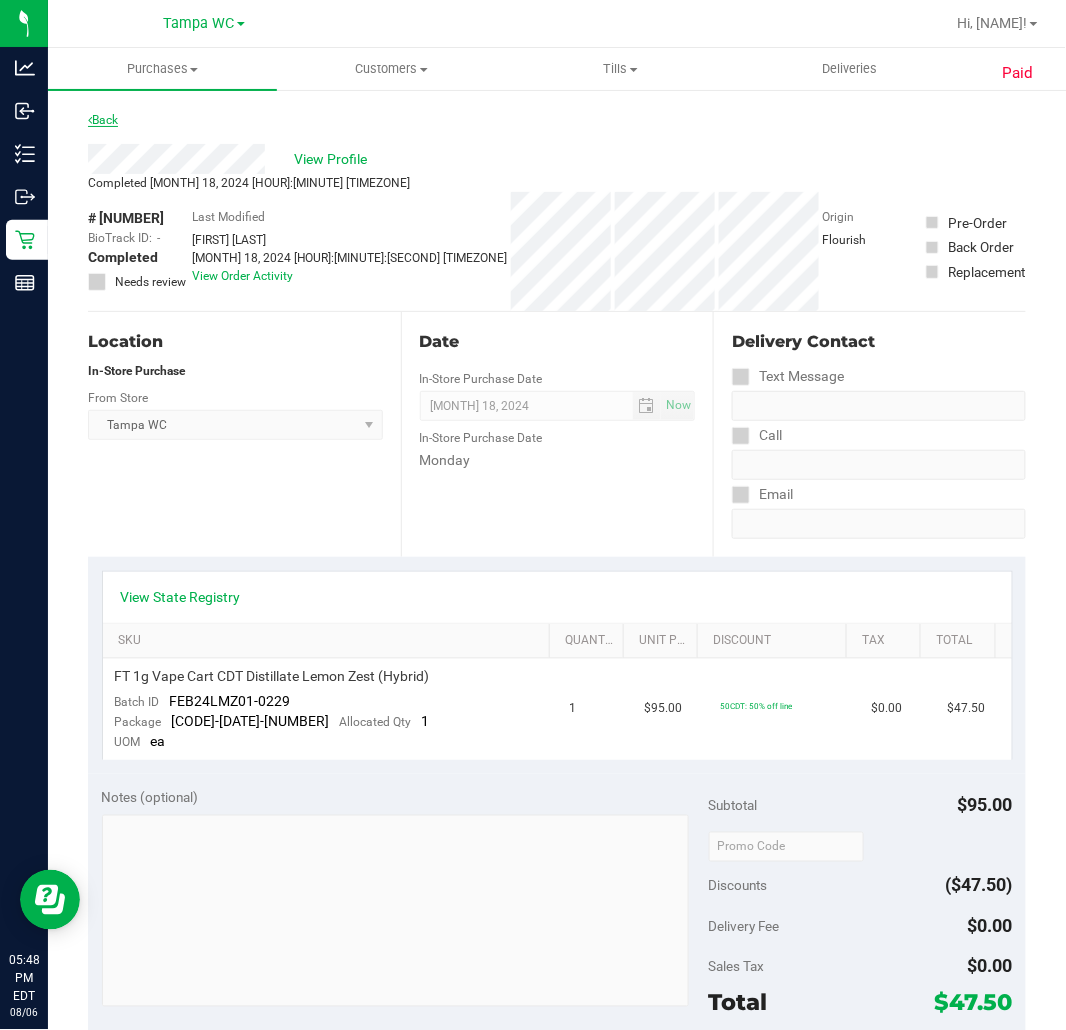 click on "Back" at bounding box center (103, 120) 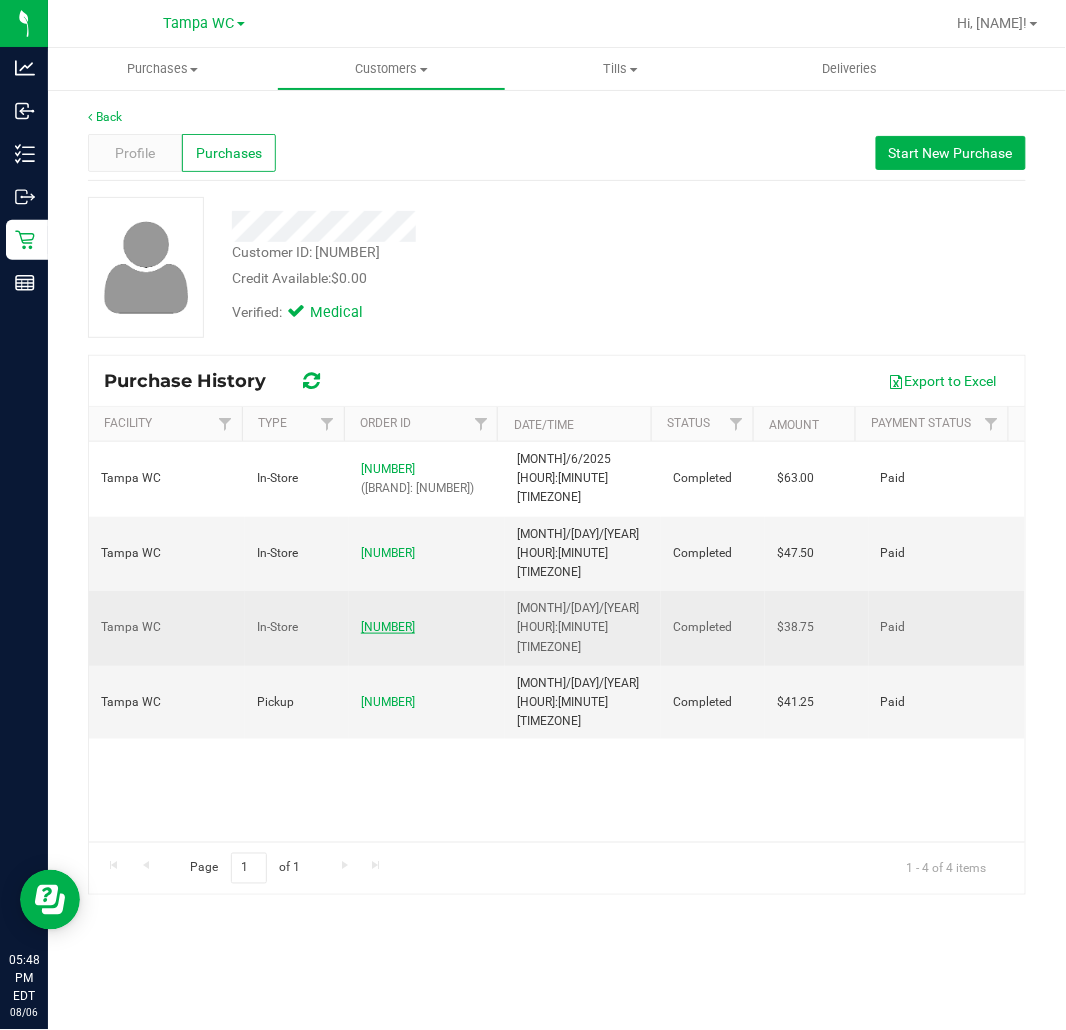 click on "[NUMBER]" at bounding box center (388, 627) 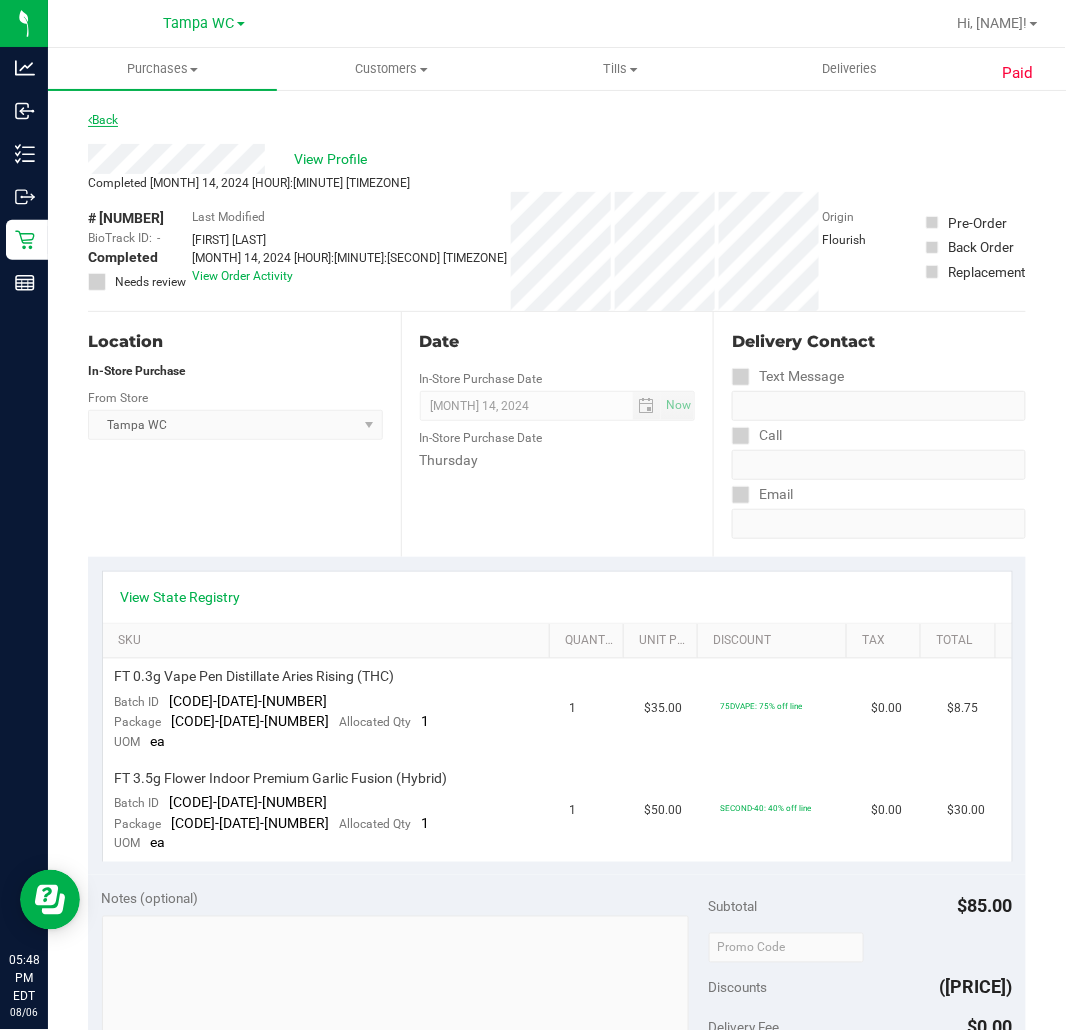 click on "Back" at bounding box center (103, 120) 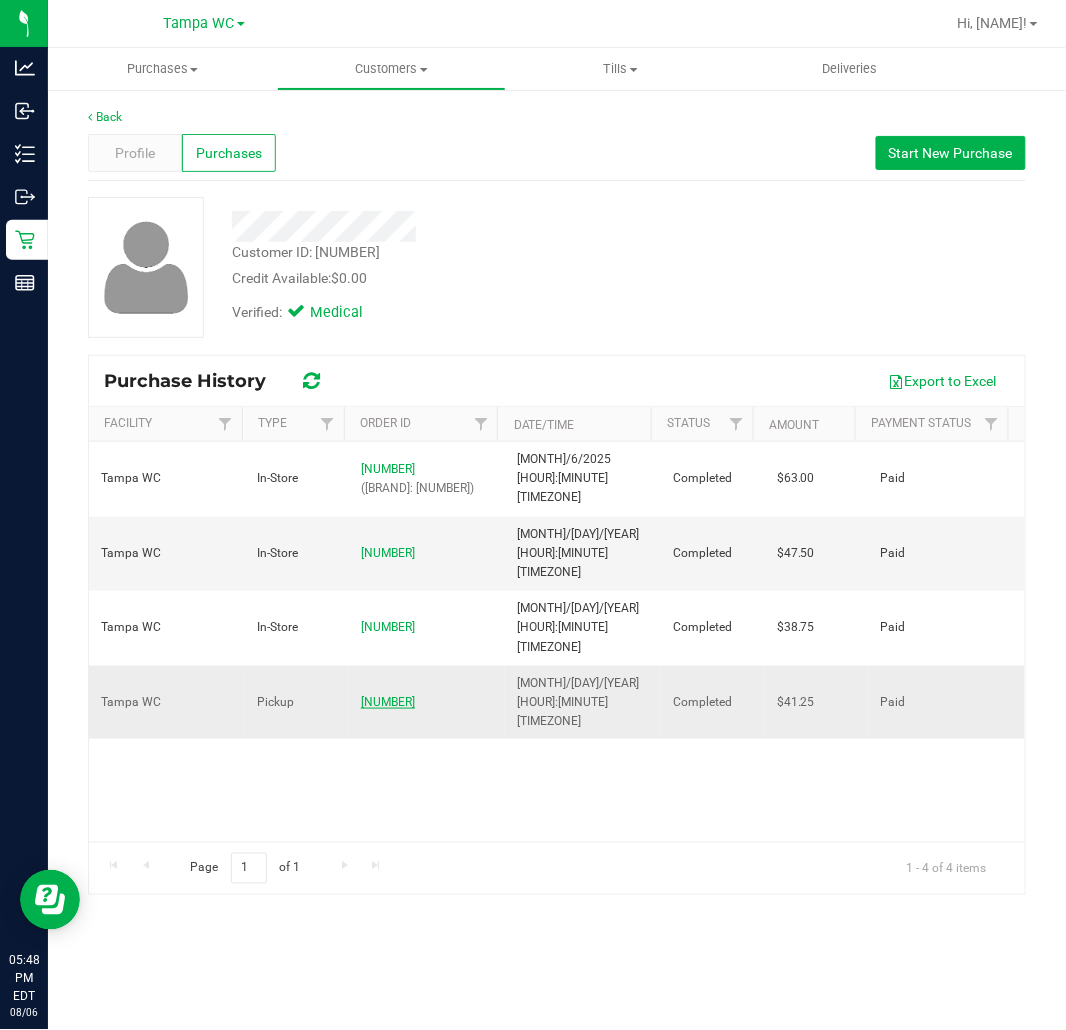 click on "[NUMBER]" at bounding box center [388, 702] 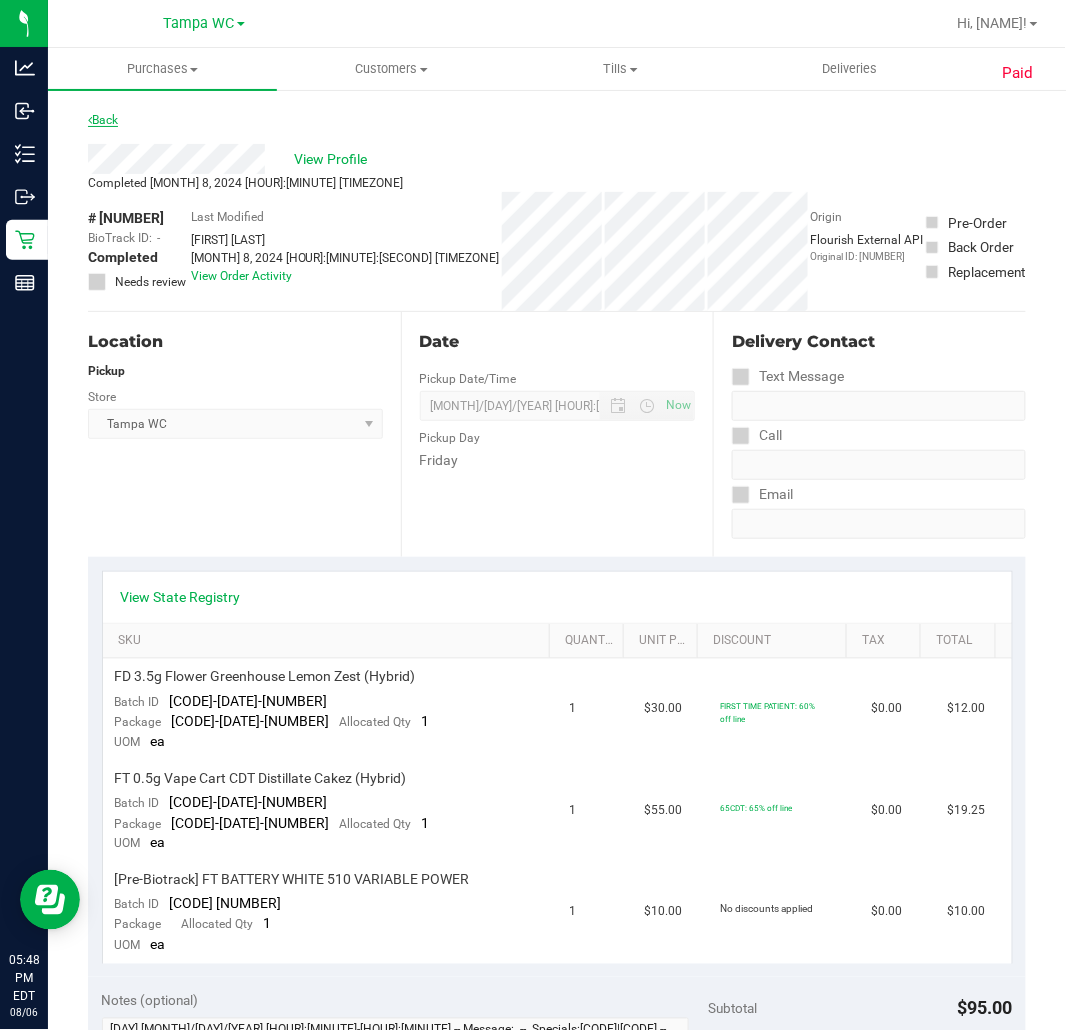 click on "Back" at bounding box center [103, 120] 